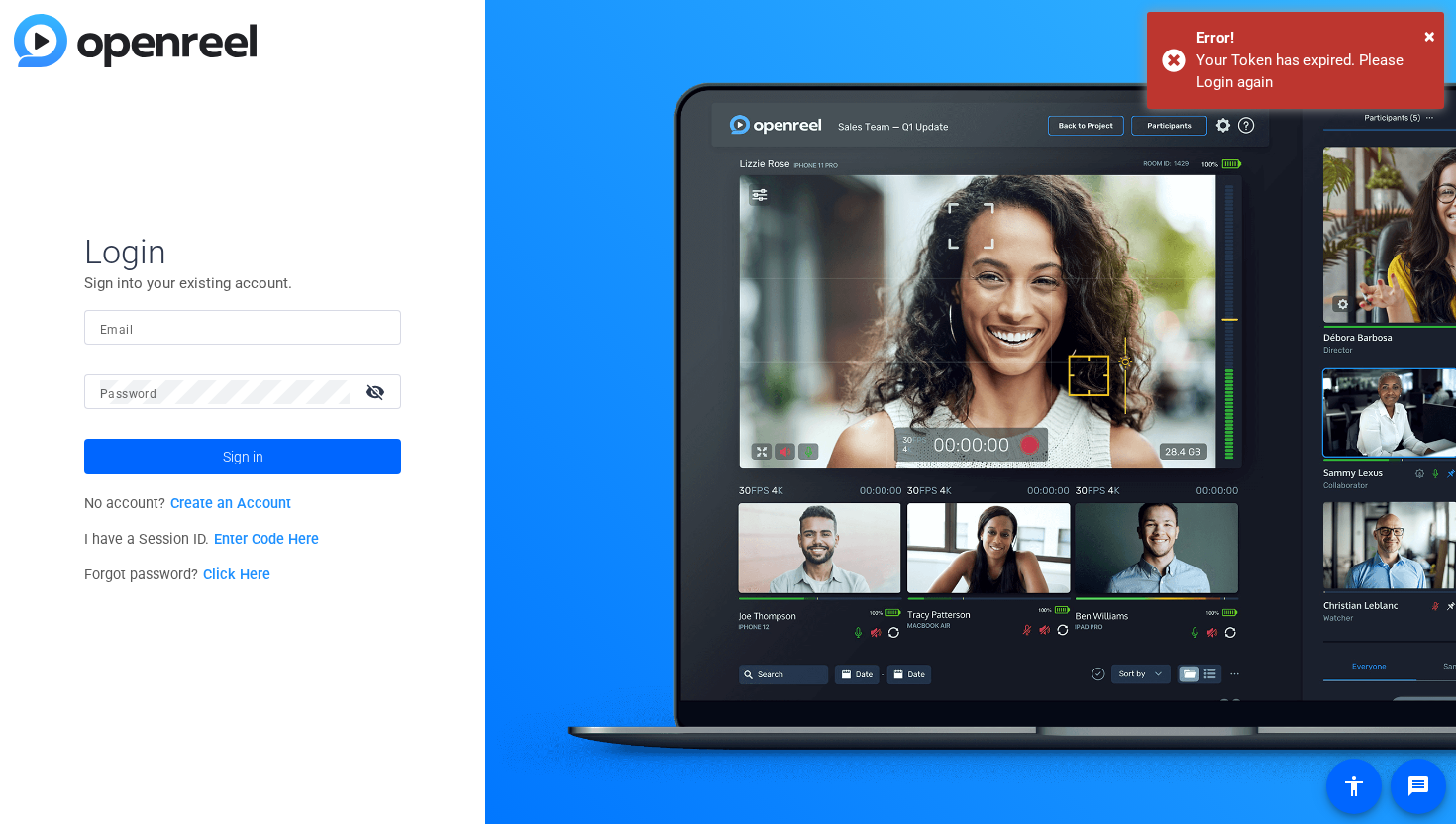 scroll, scrollTop: 0, scrollLeft: 0, axis: both 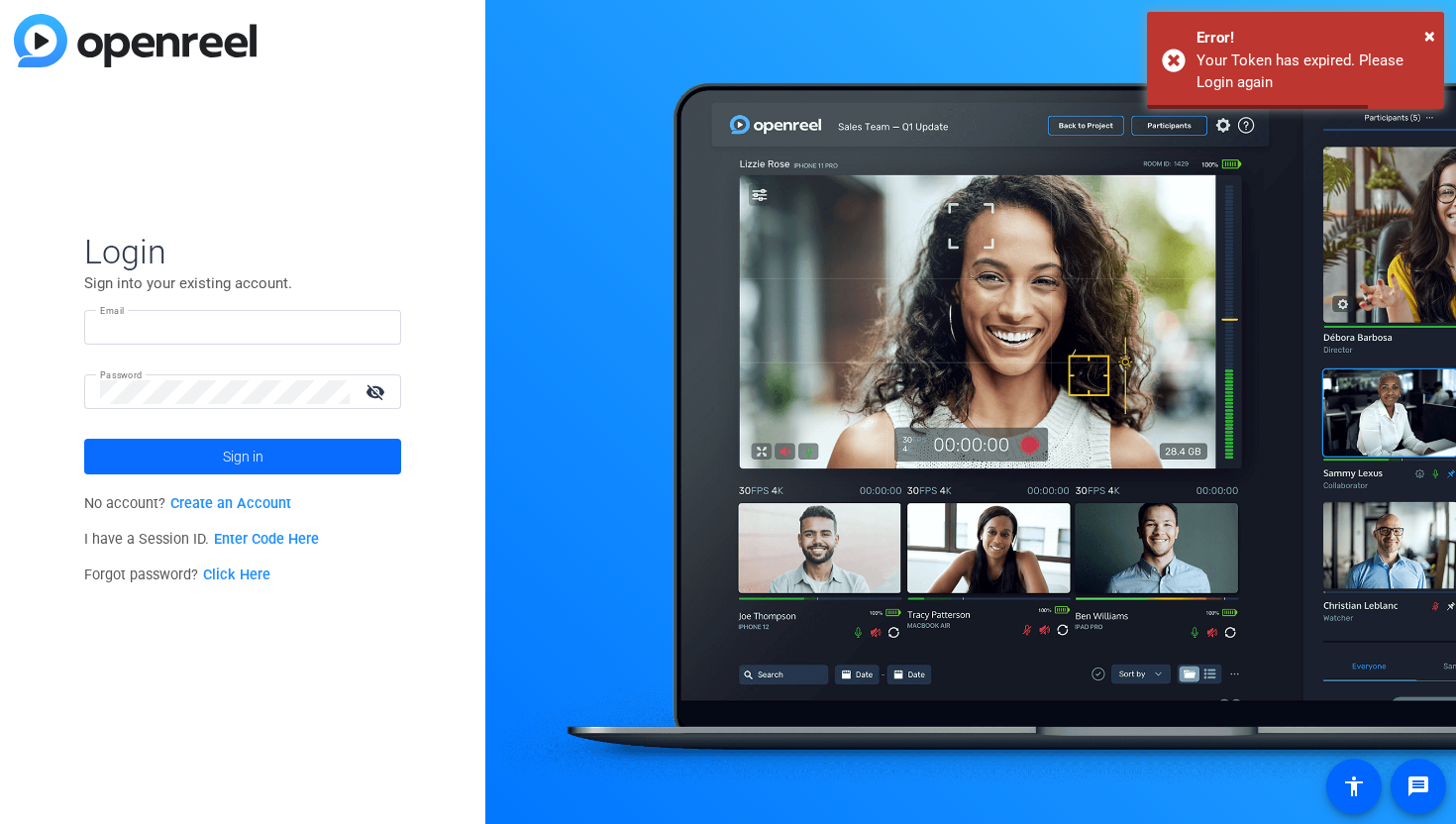 type on "[EMAIL]" 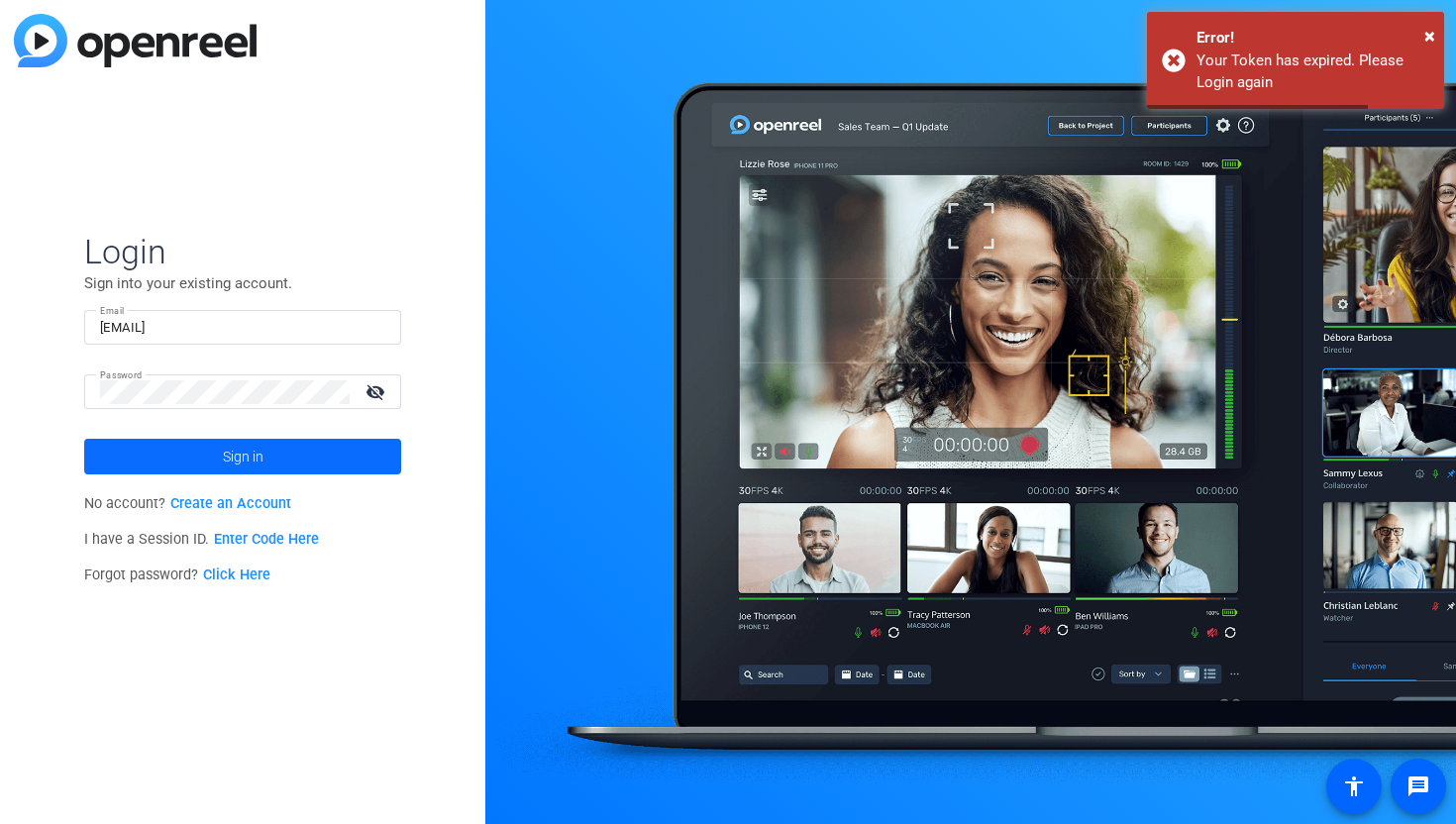 click 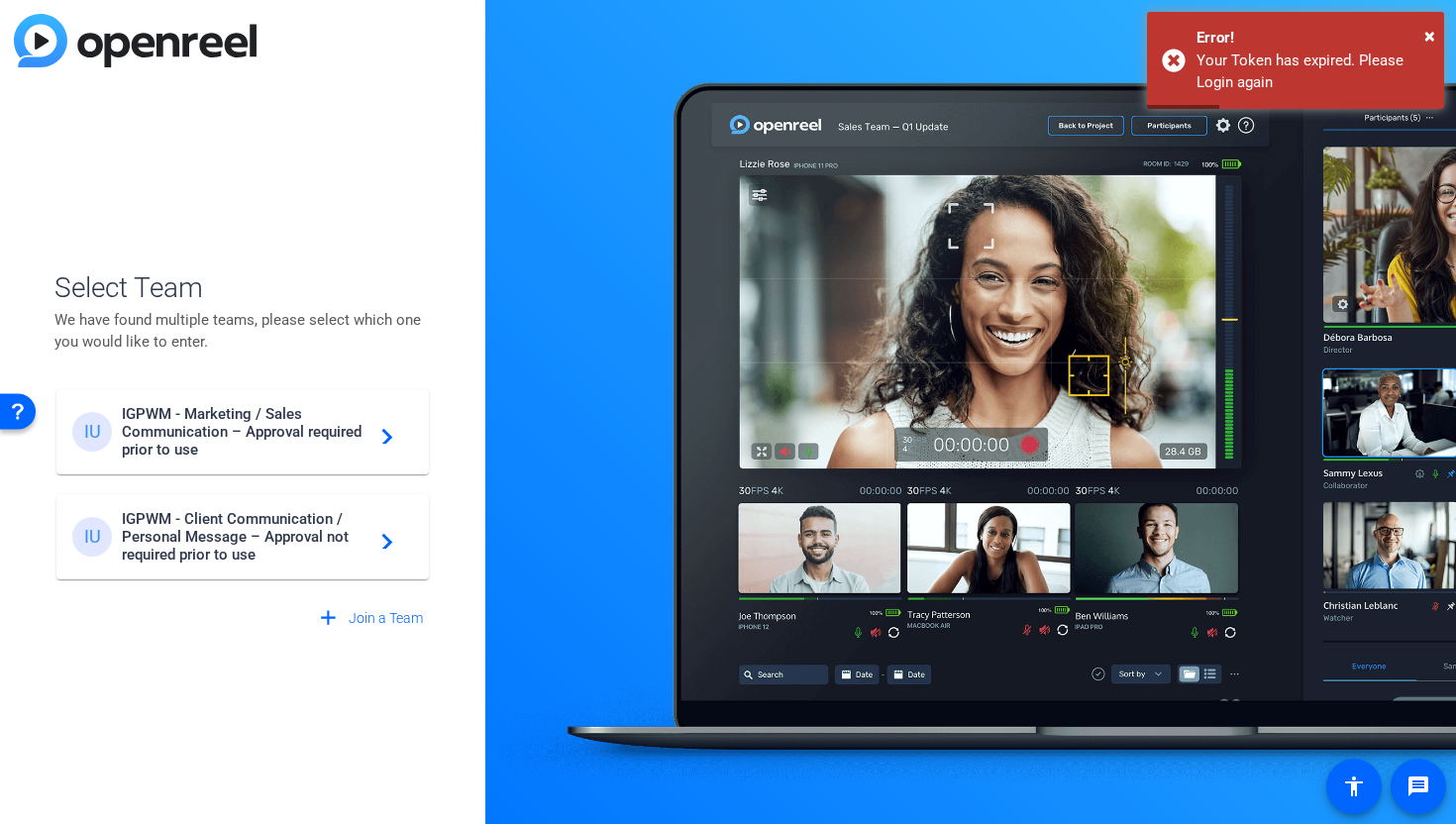click on "IGPWM - Client Communication / Personal Message – Approval not required prior to use" 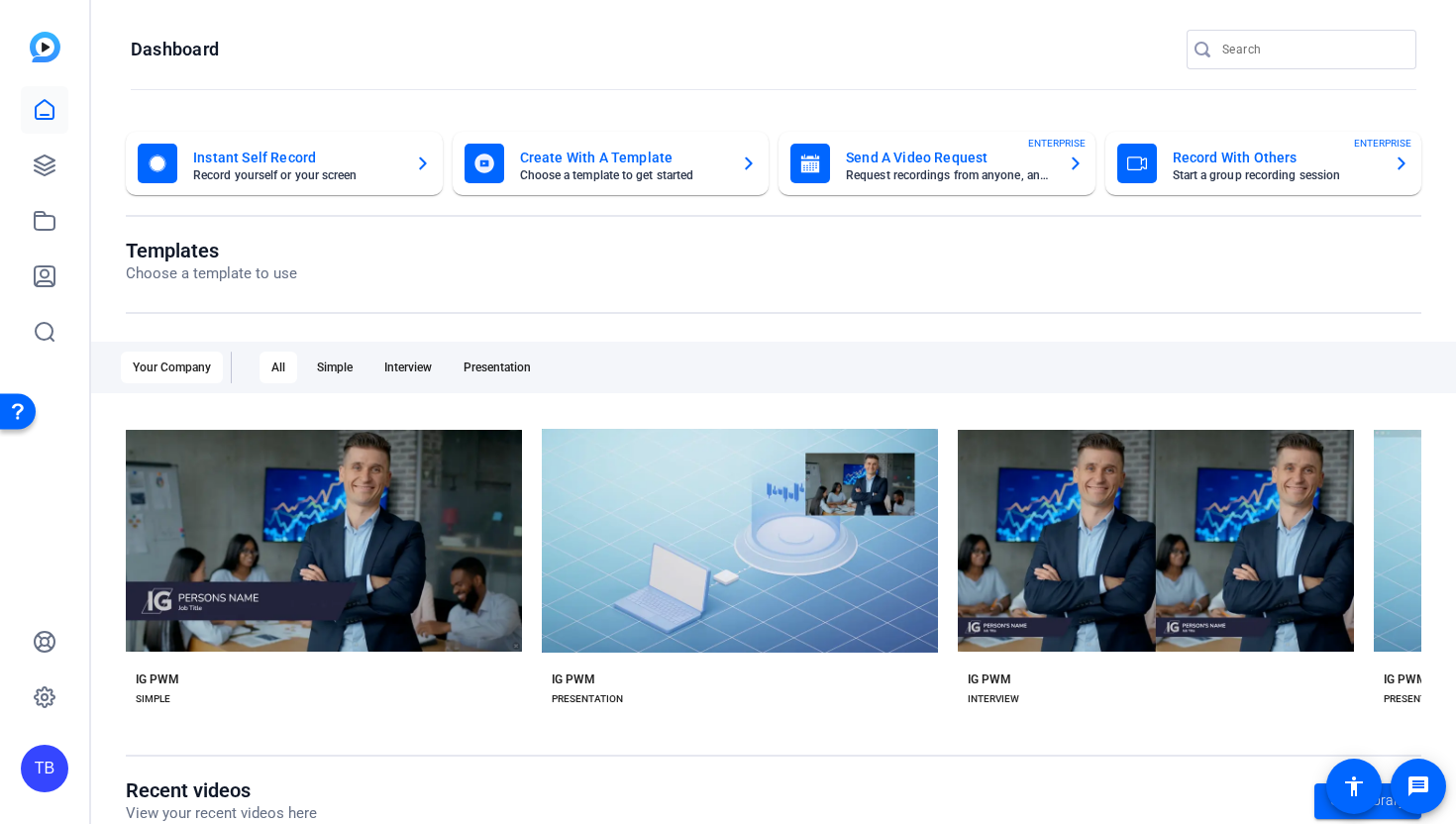 click on "Record yourself or your screen" 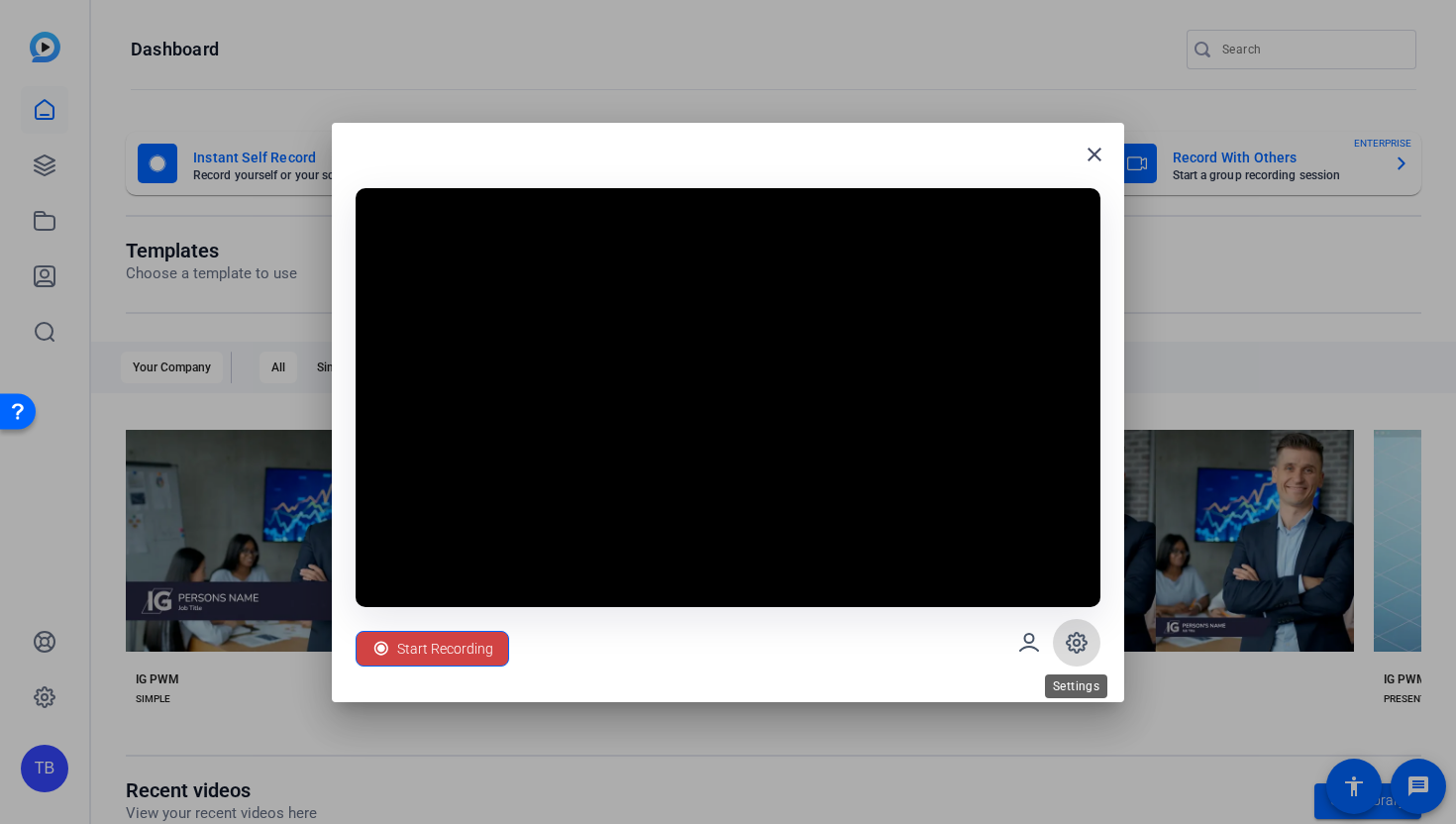 click 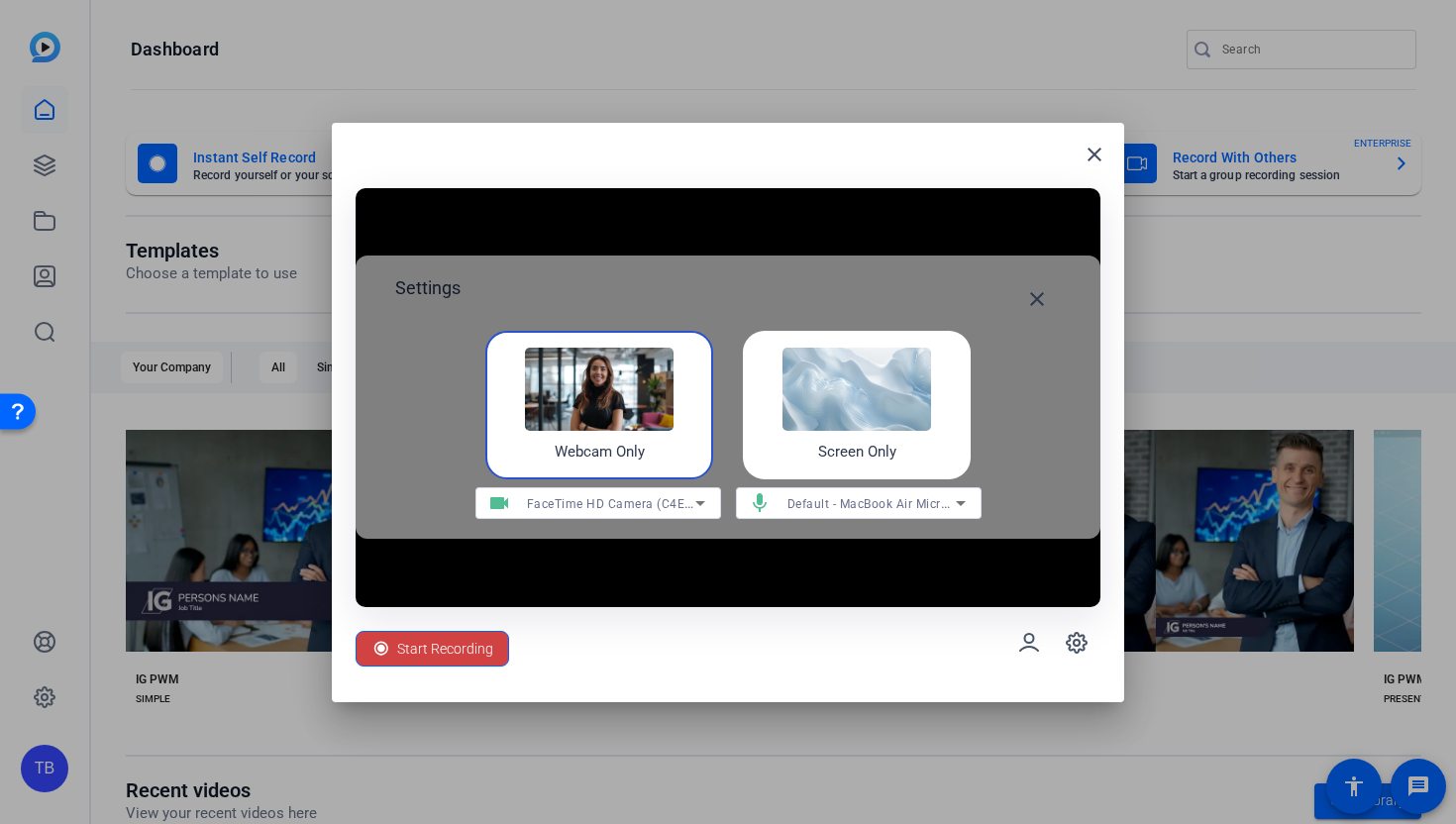 click at bounding box center [857, 389] 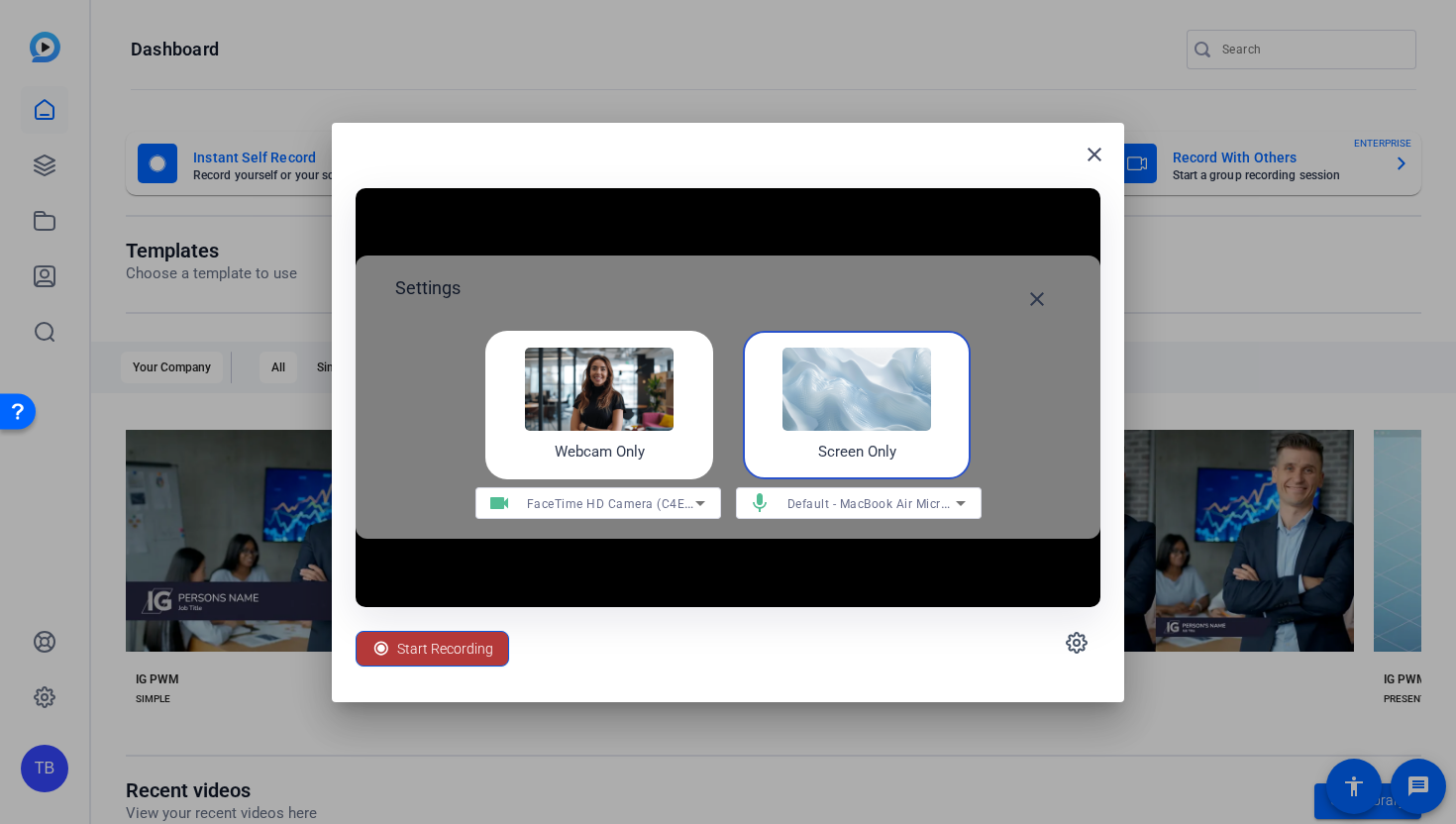 click on "Start Recording" at bounding box center [445, 649] 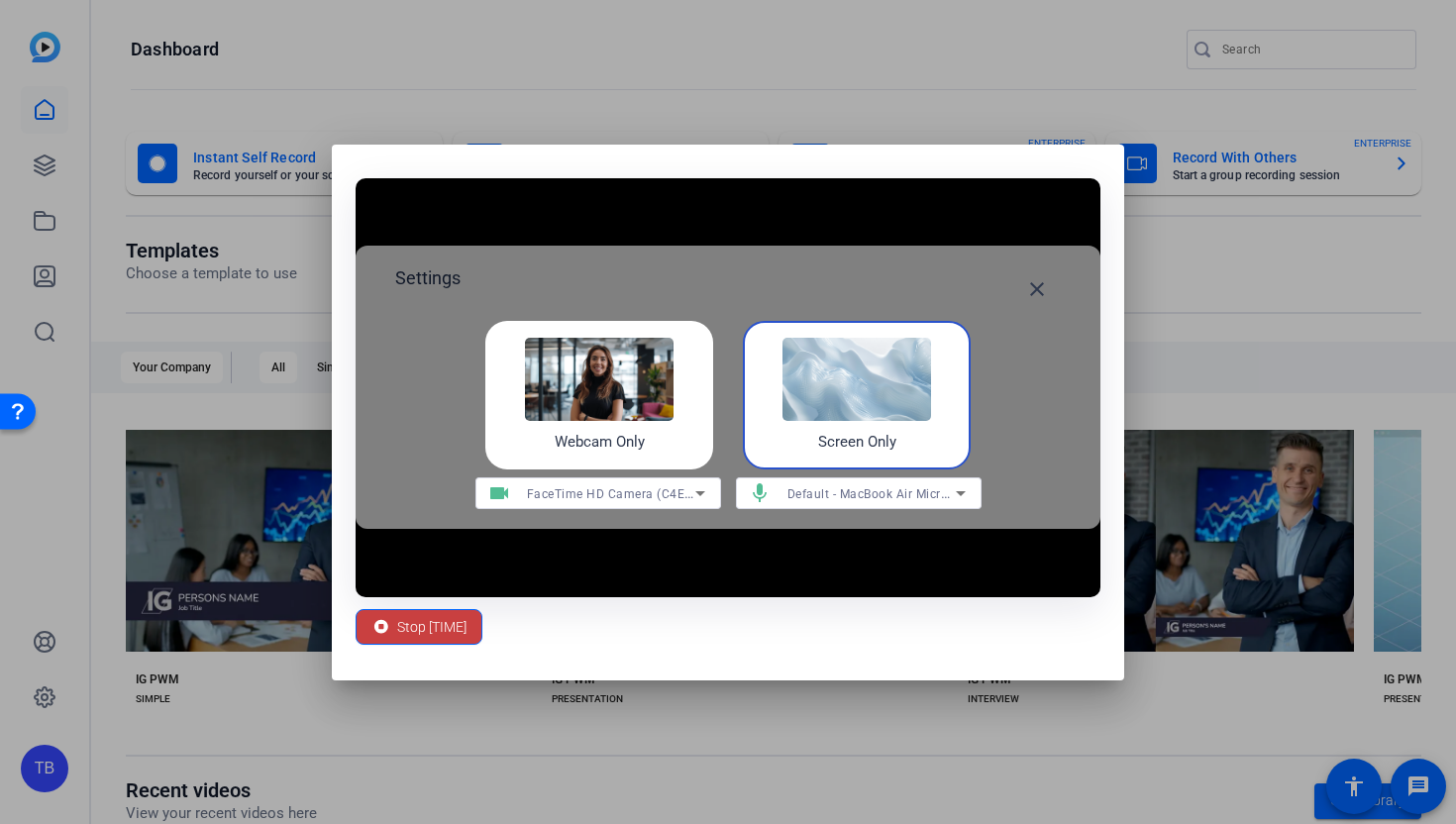 click on "Stop 00:09:01" at bounding box center [432, 627] 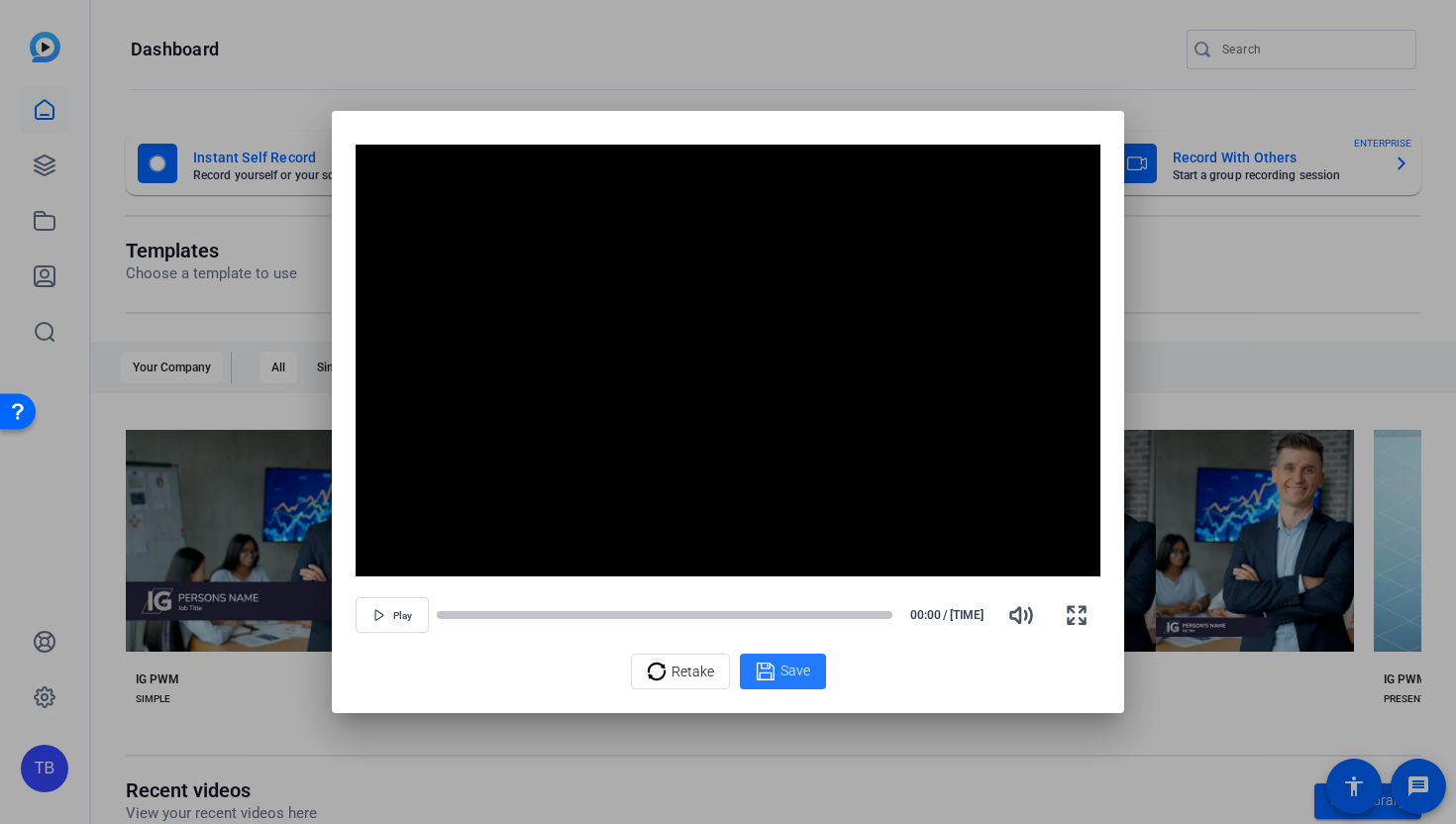 click 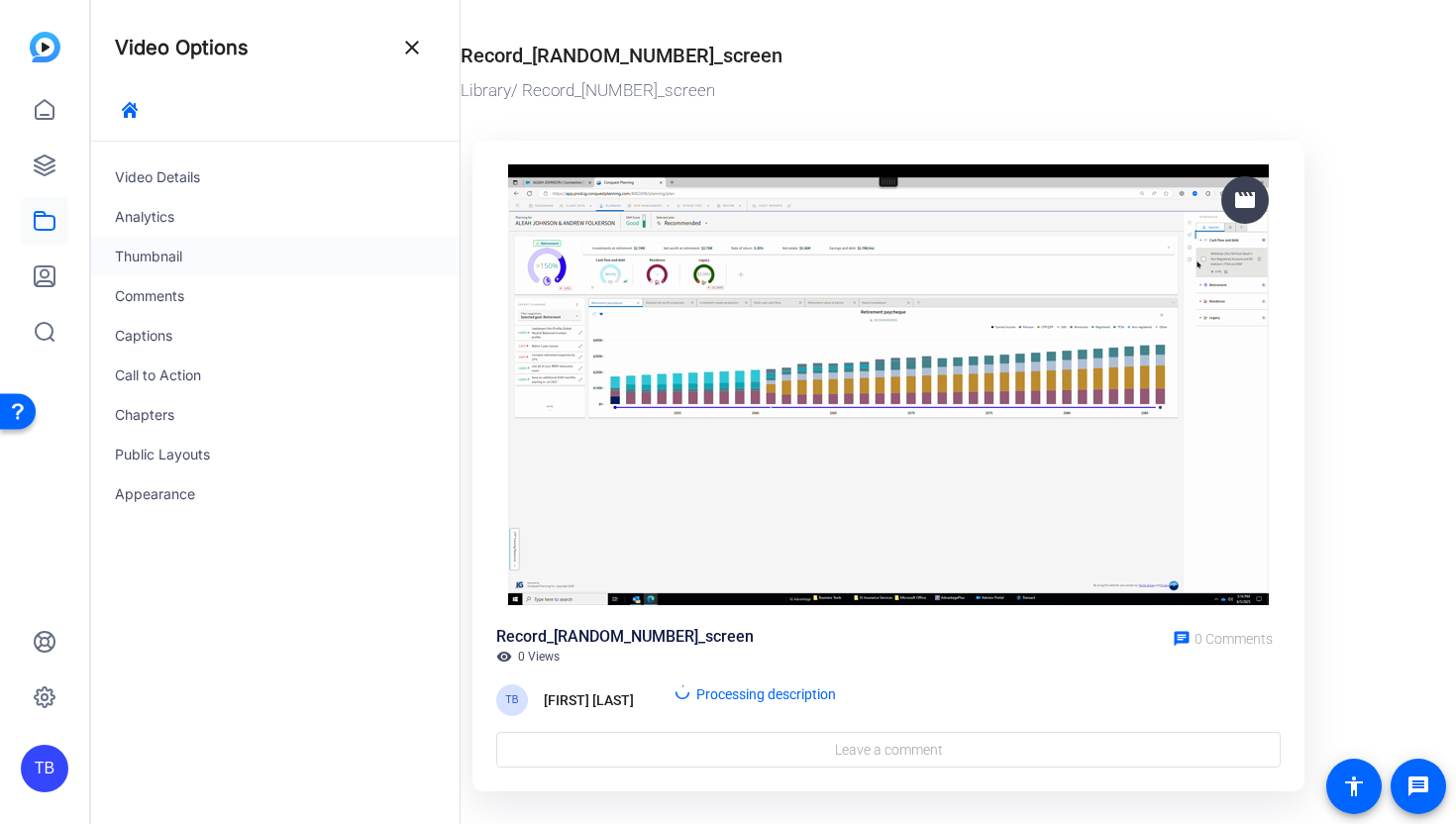 click on "Thumbnail" 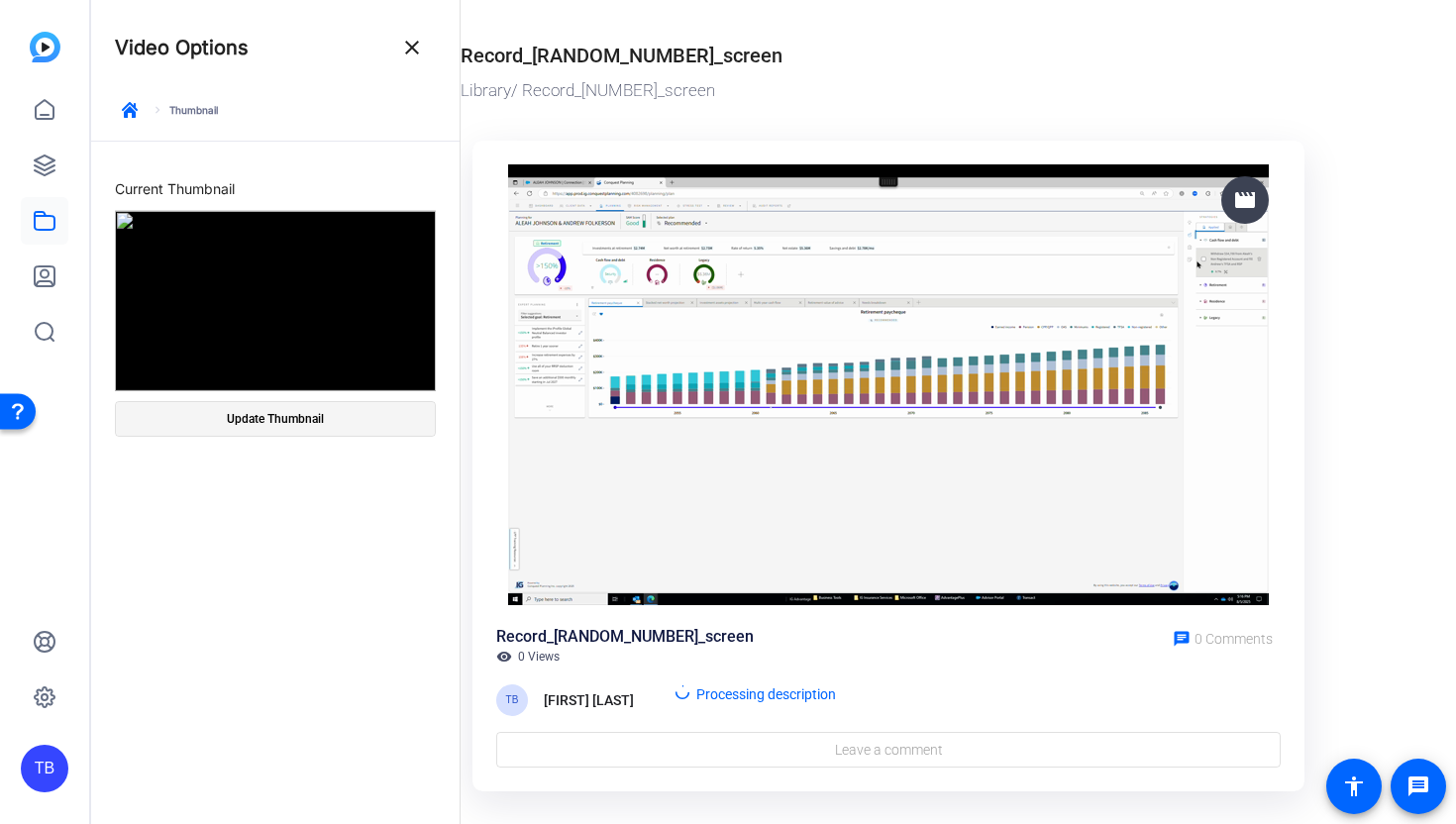 click 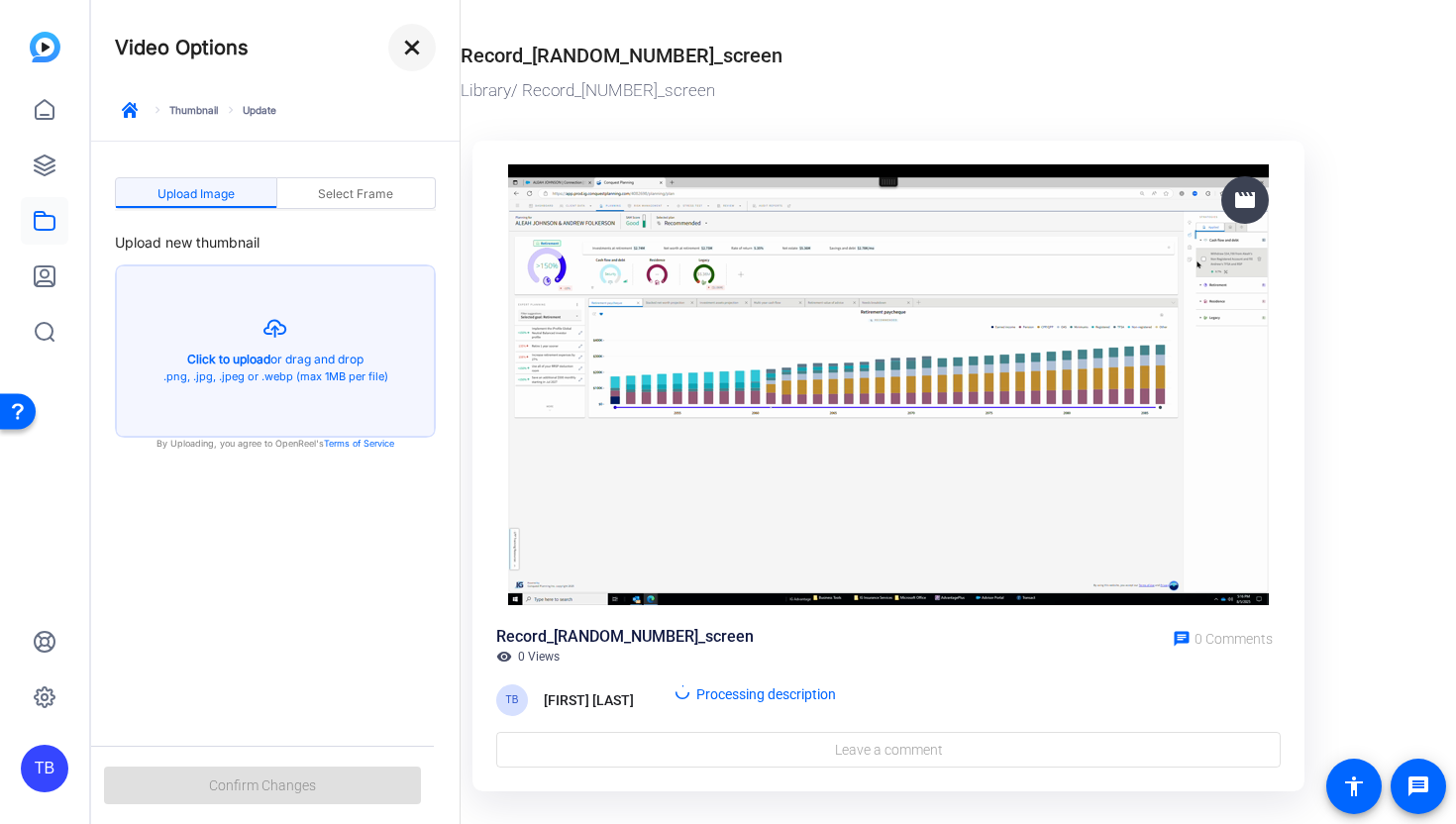 click on "close" 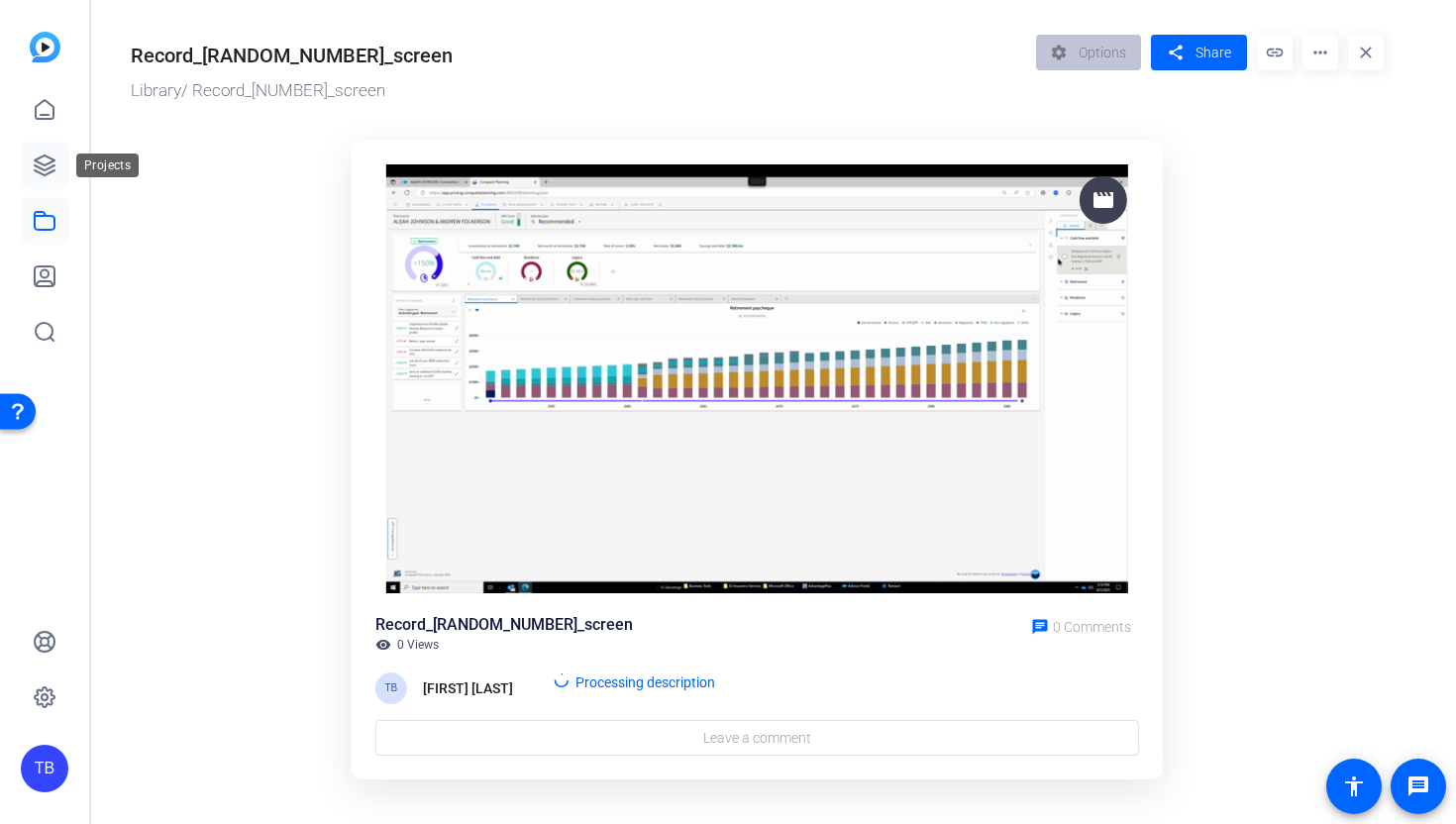 click 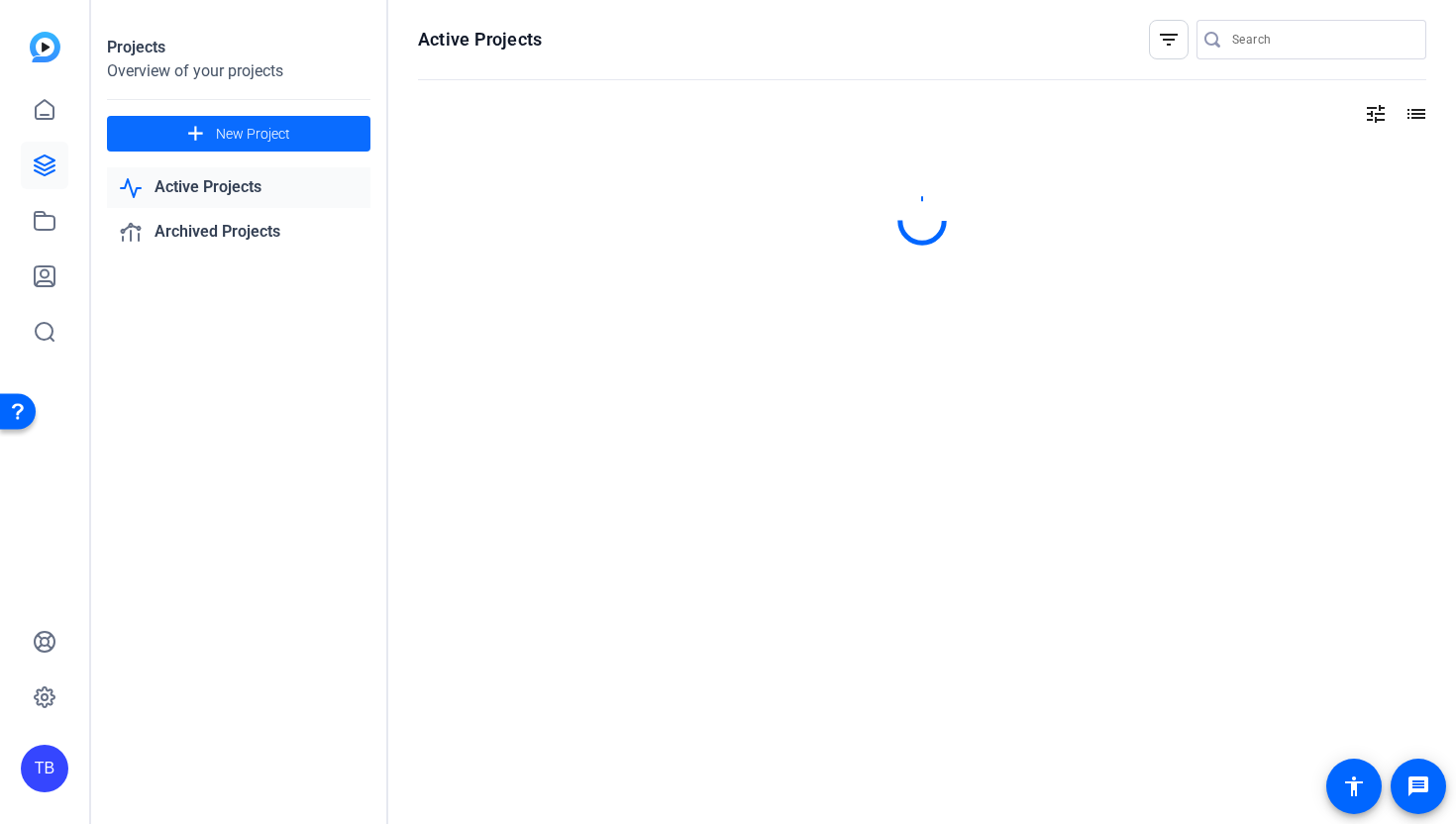 click on "New Project" 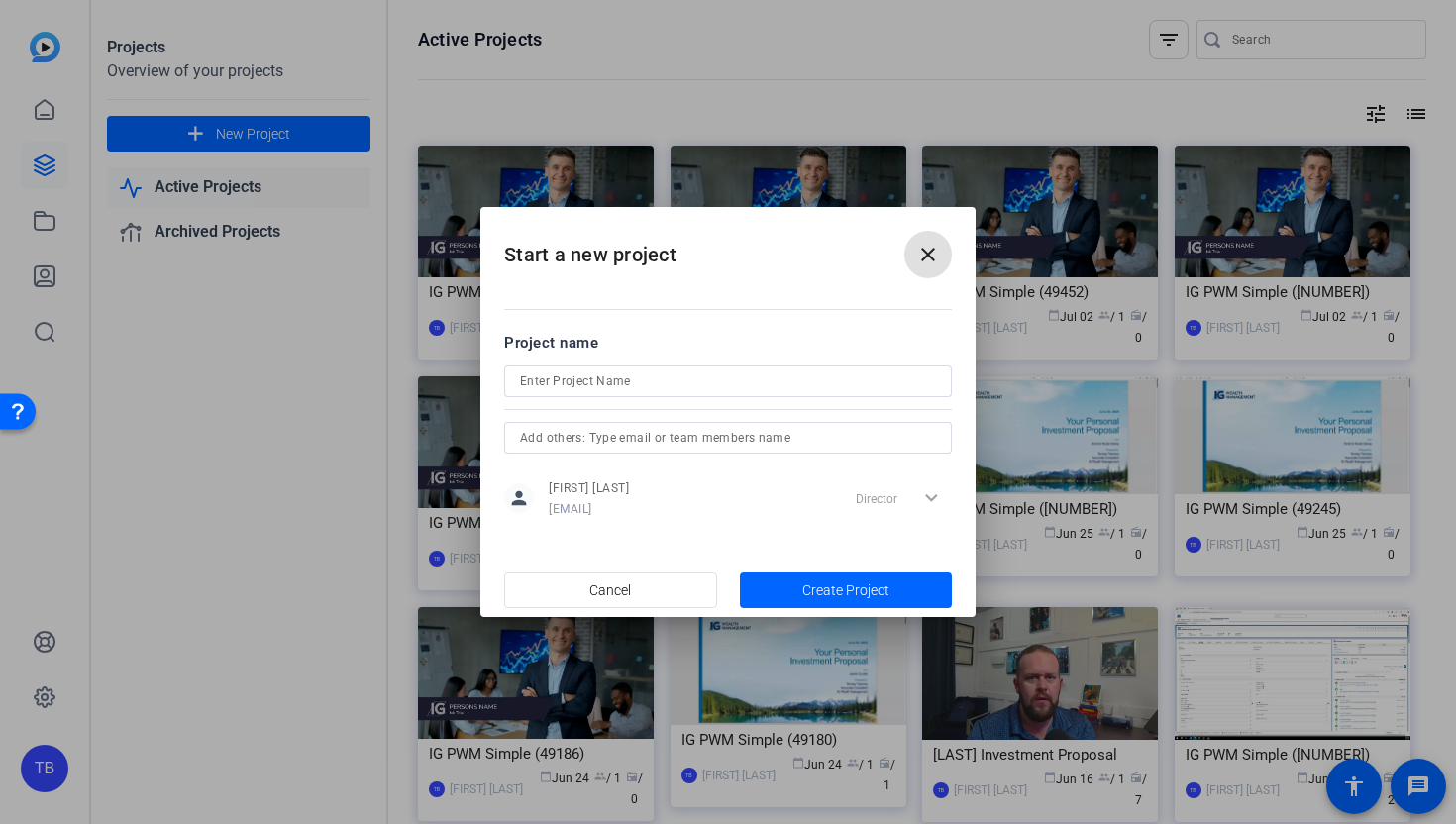 click on "close" at bounding box center (928, 255) 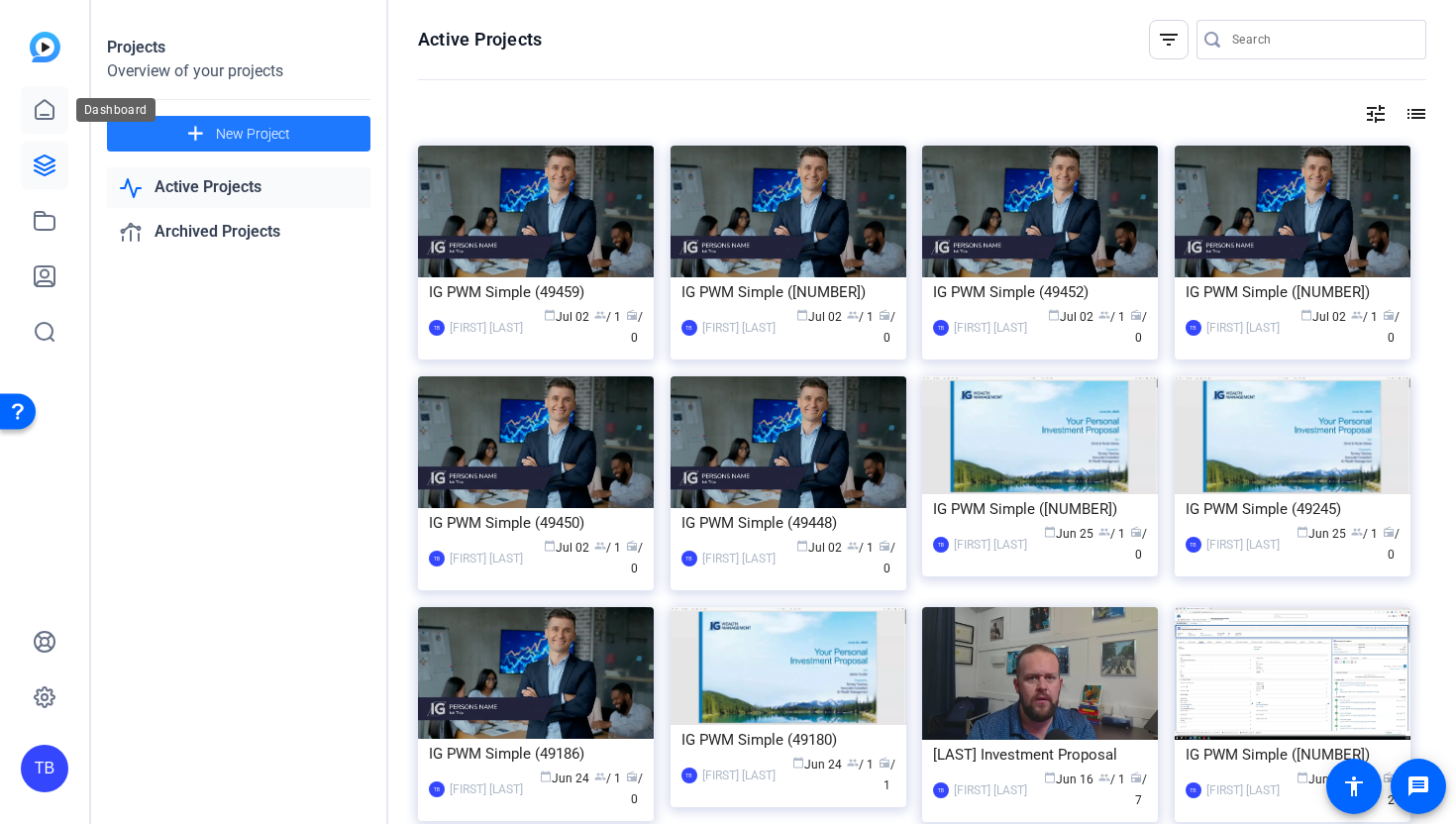 click 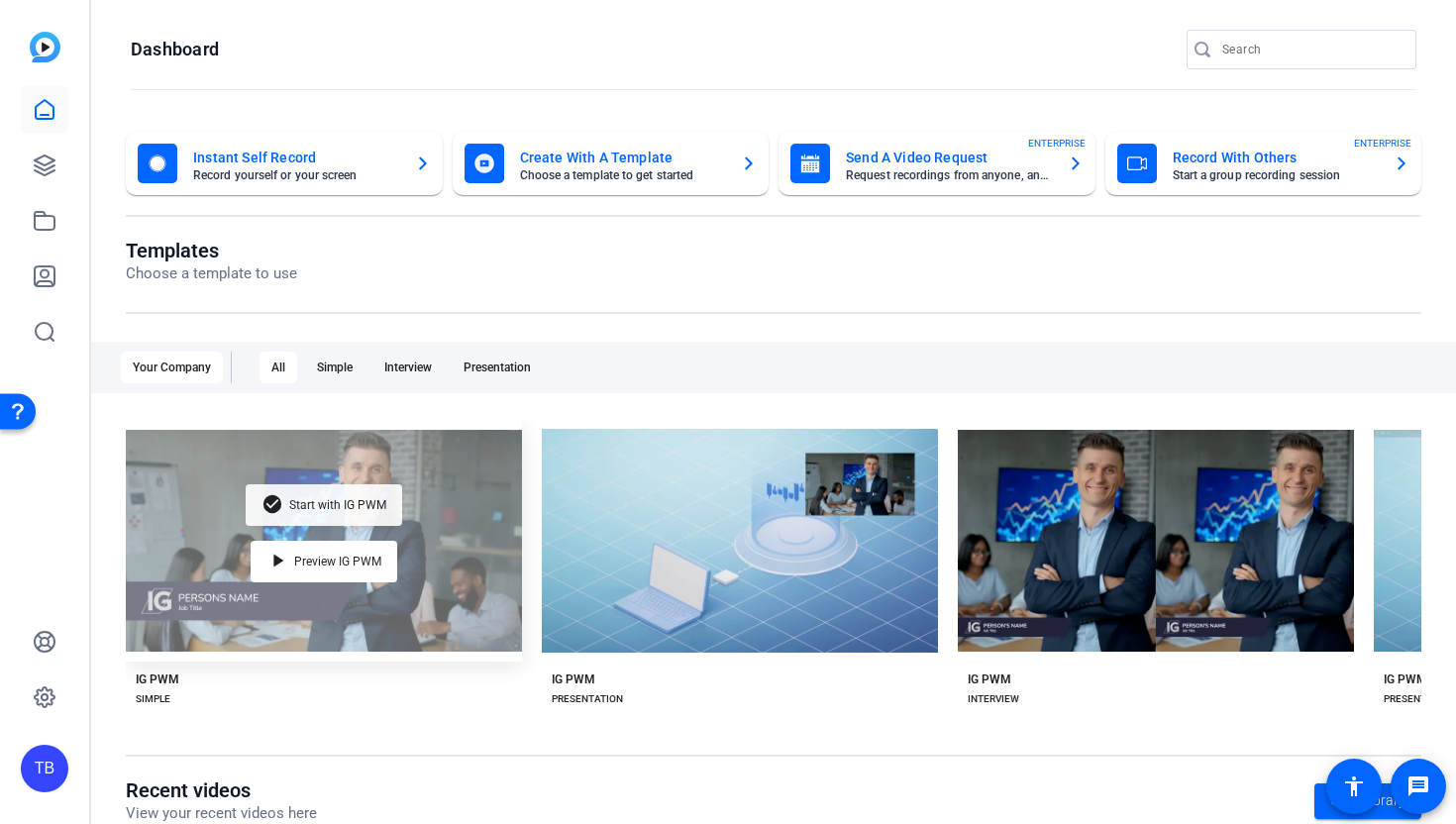 click on "Start with IG PWM" 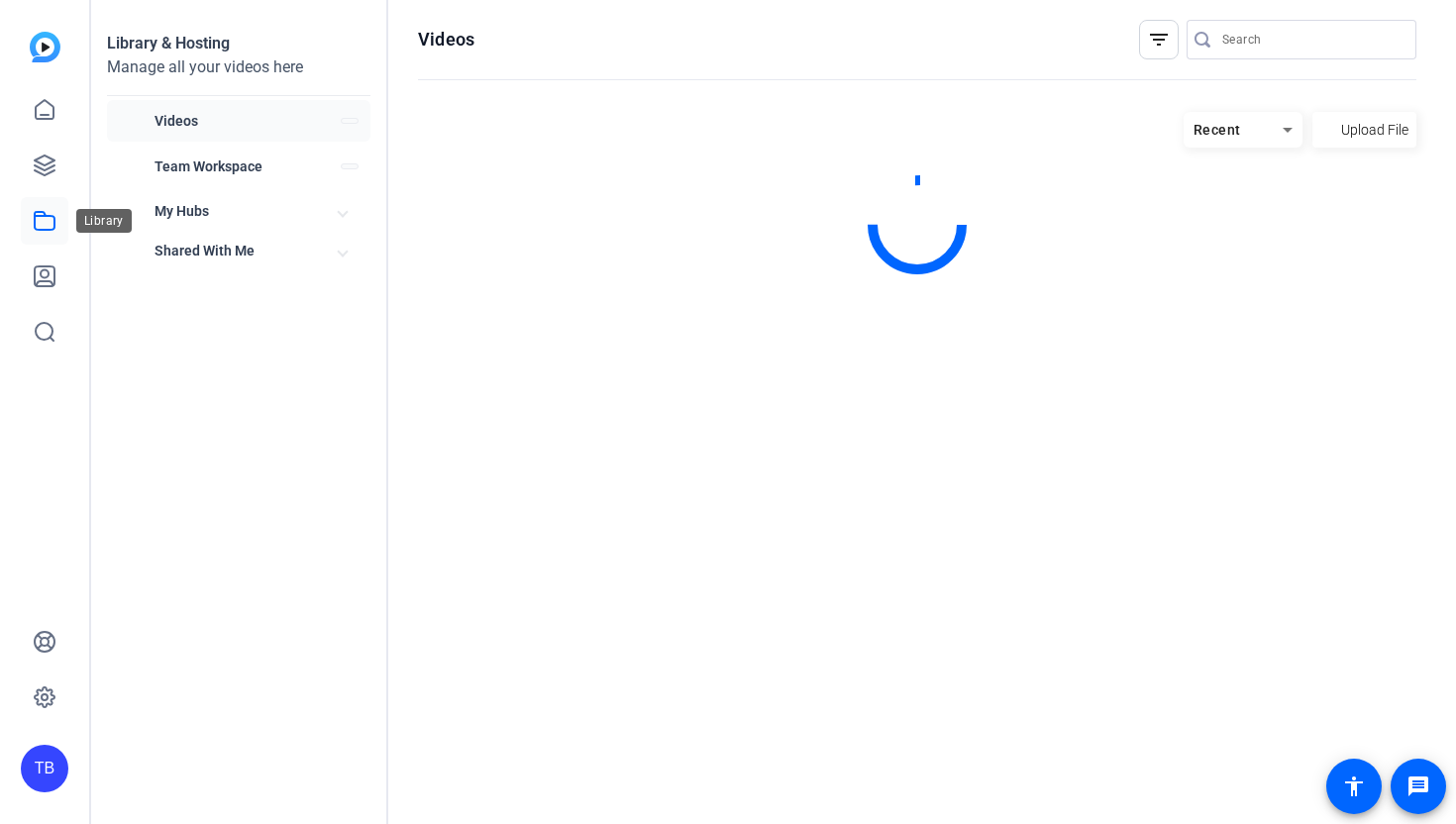 scroll, scrollTop: 0, scrollLeft: 0, axis: both 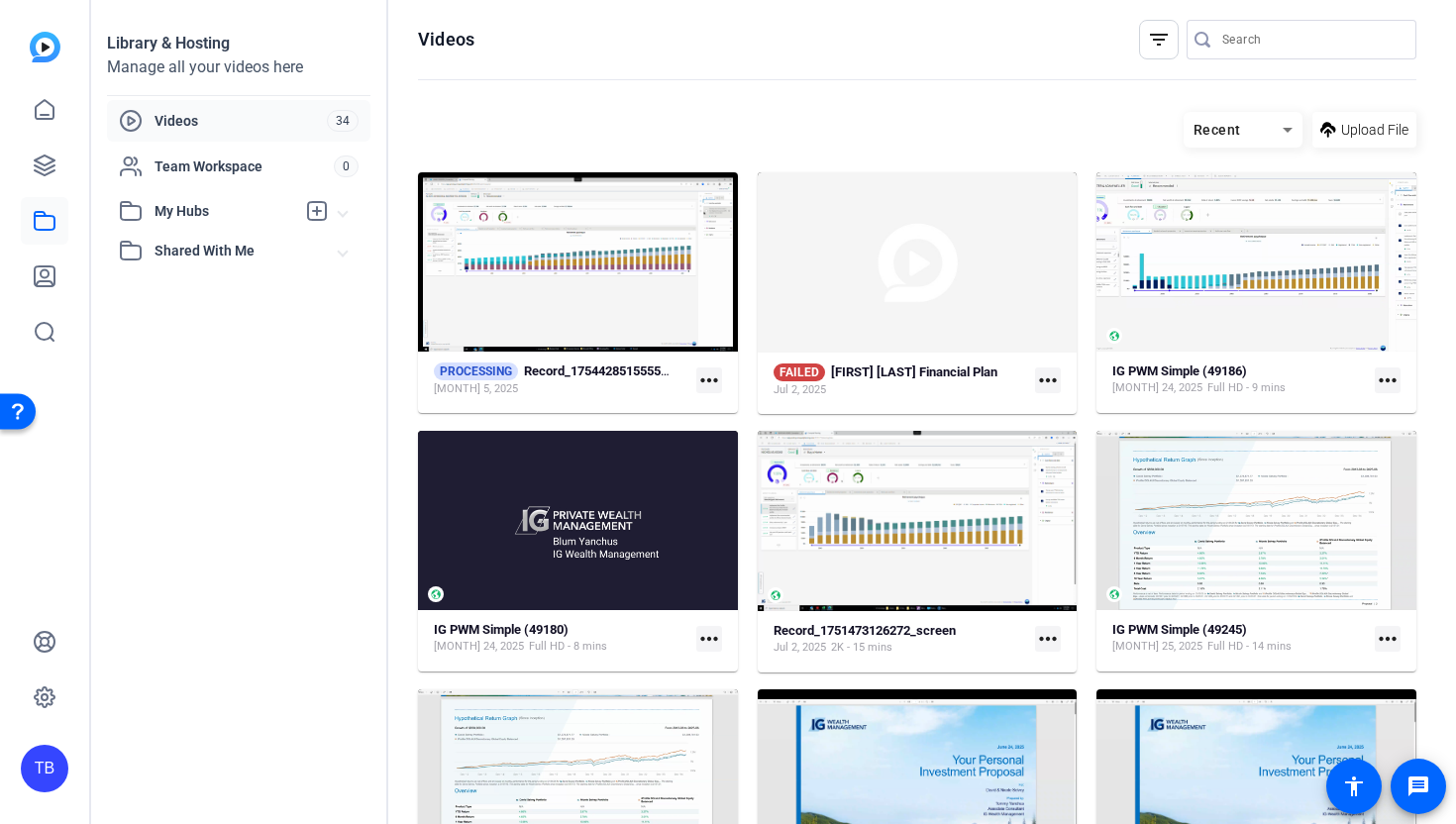 click on "more_horiz" 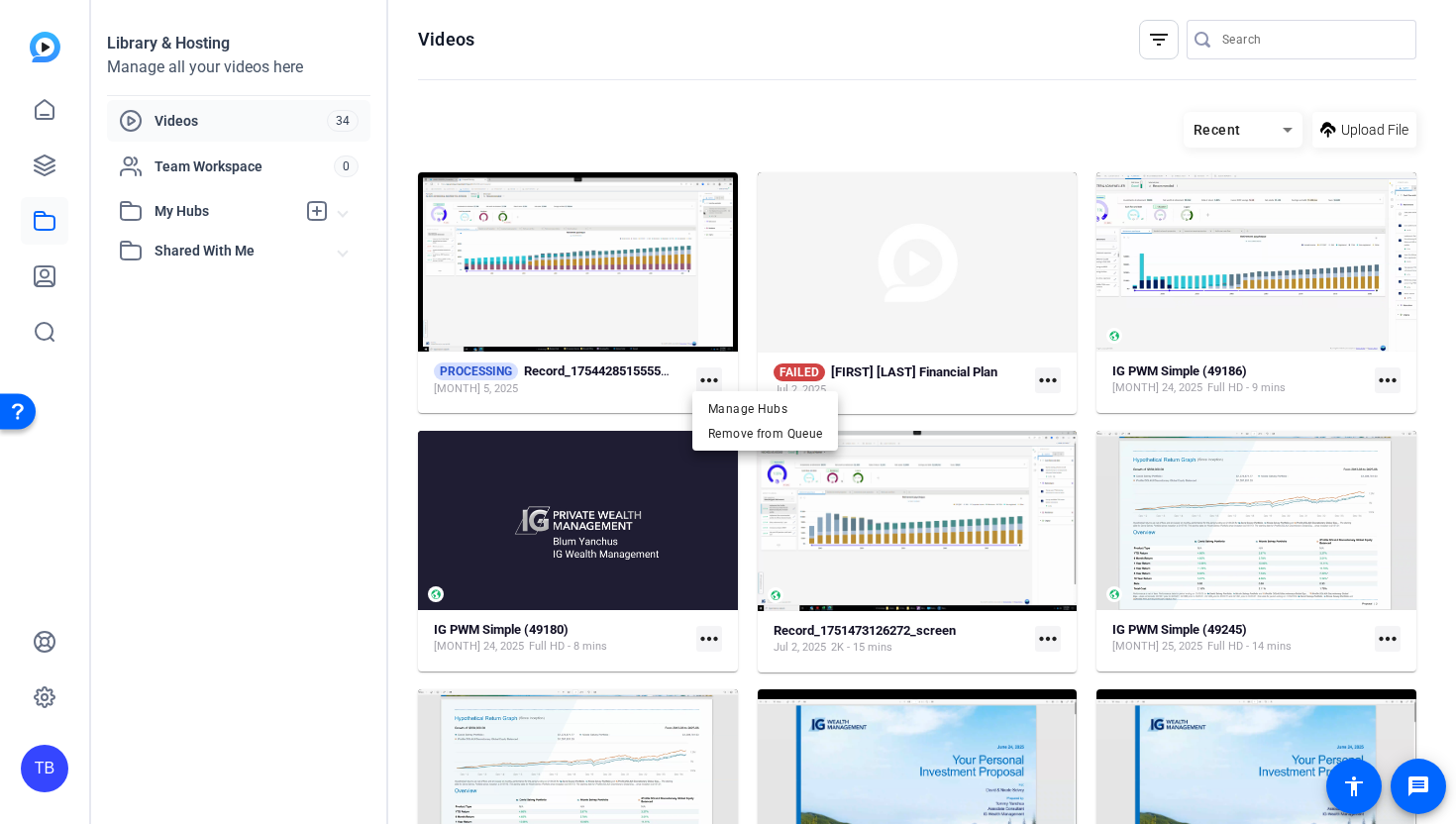 click at bounding box center [728, 412] 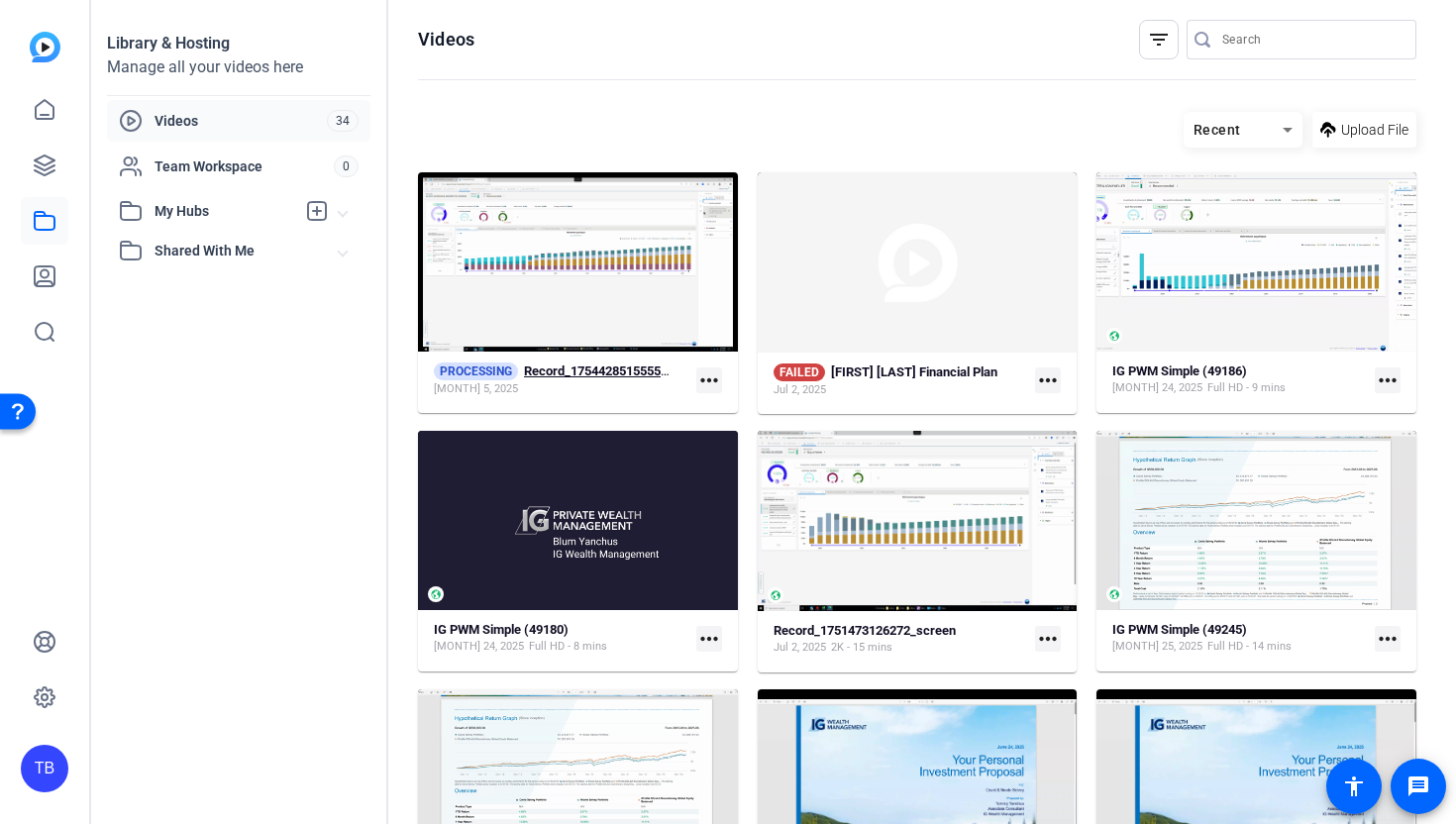 click on "Record_[RANDOM_NUMBER]_screen" 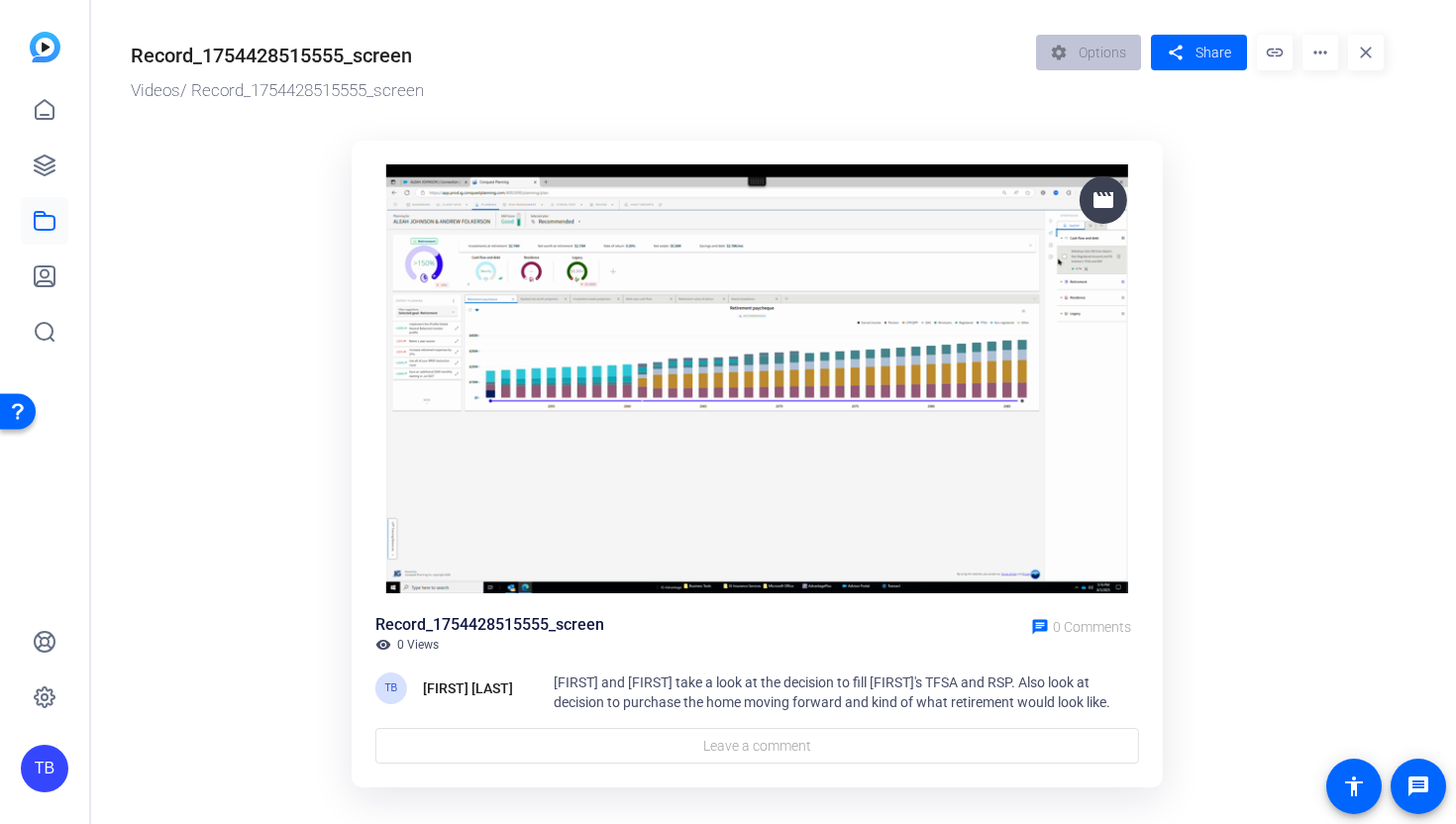 click 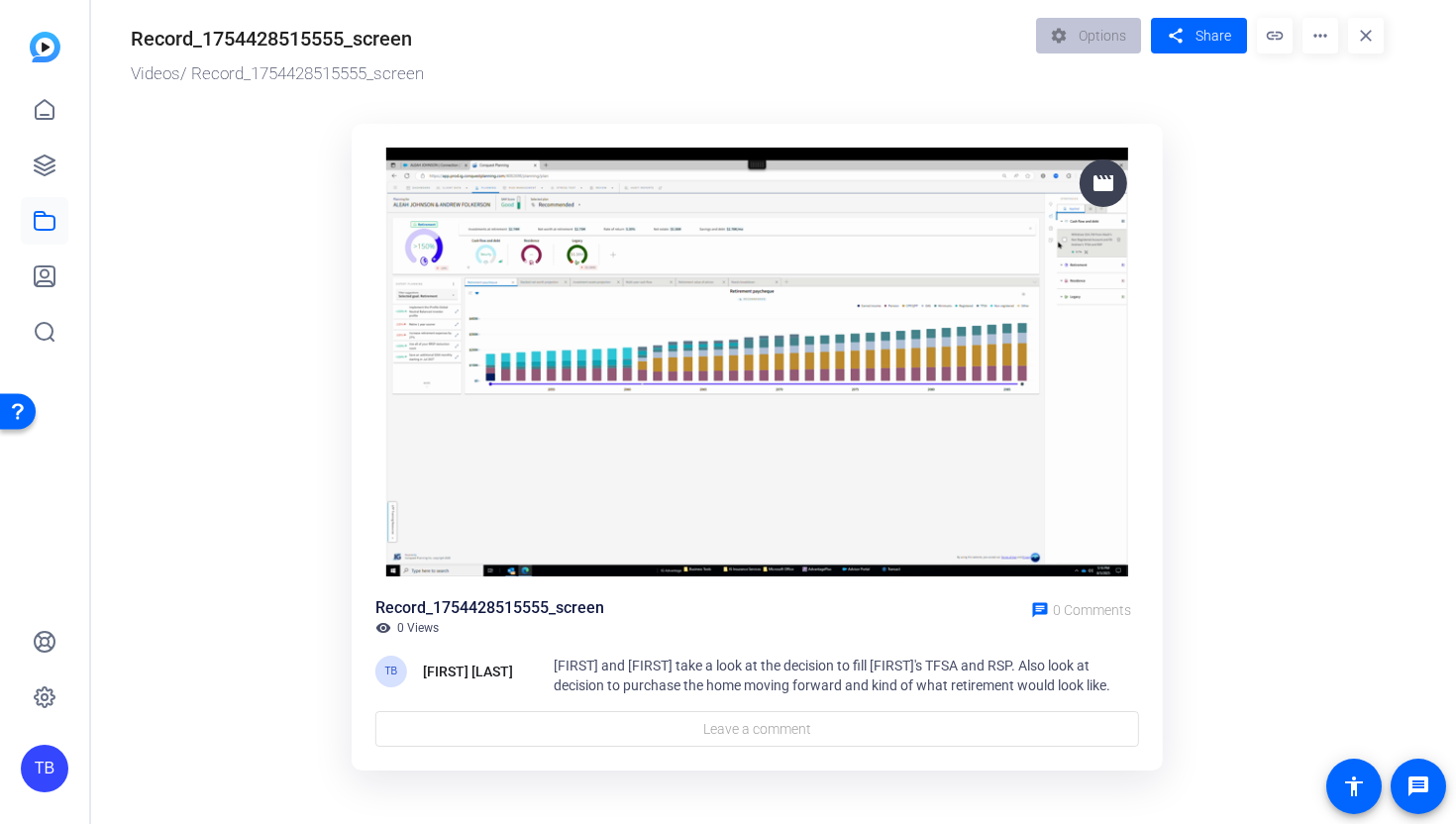 scroll, scrollTop: 0, scrollLeft: 0, axis: both 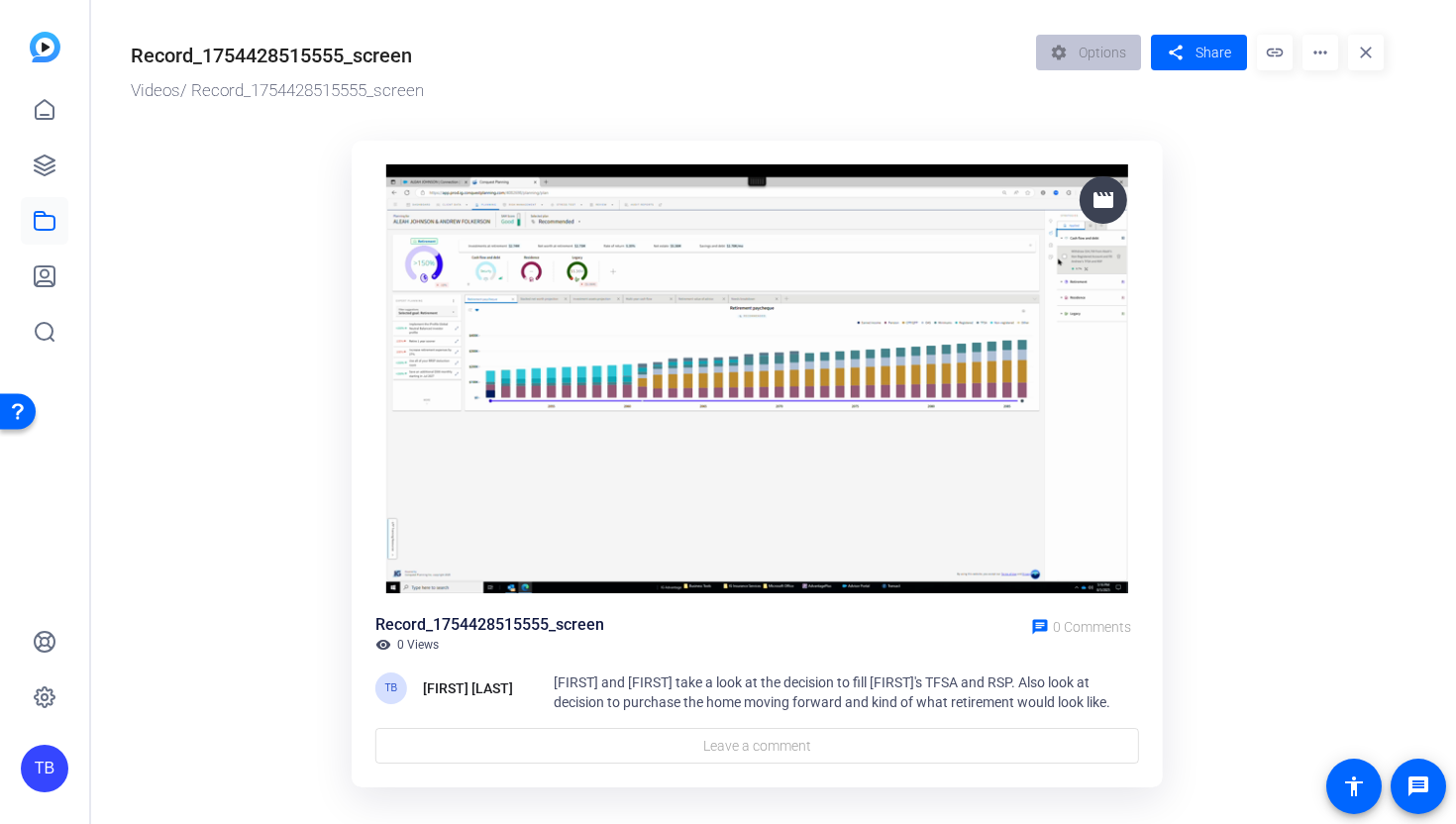 click 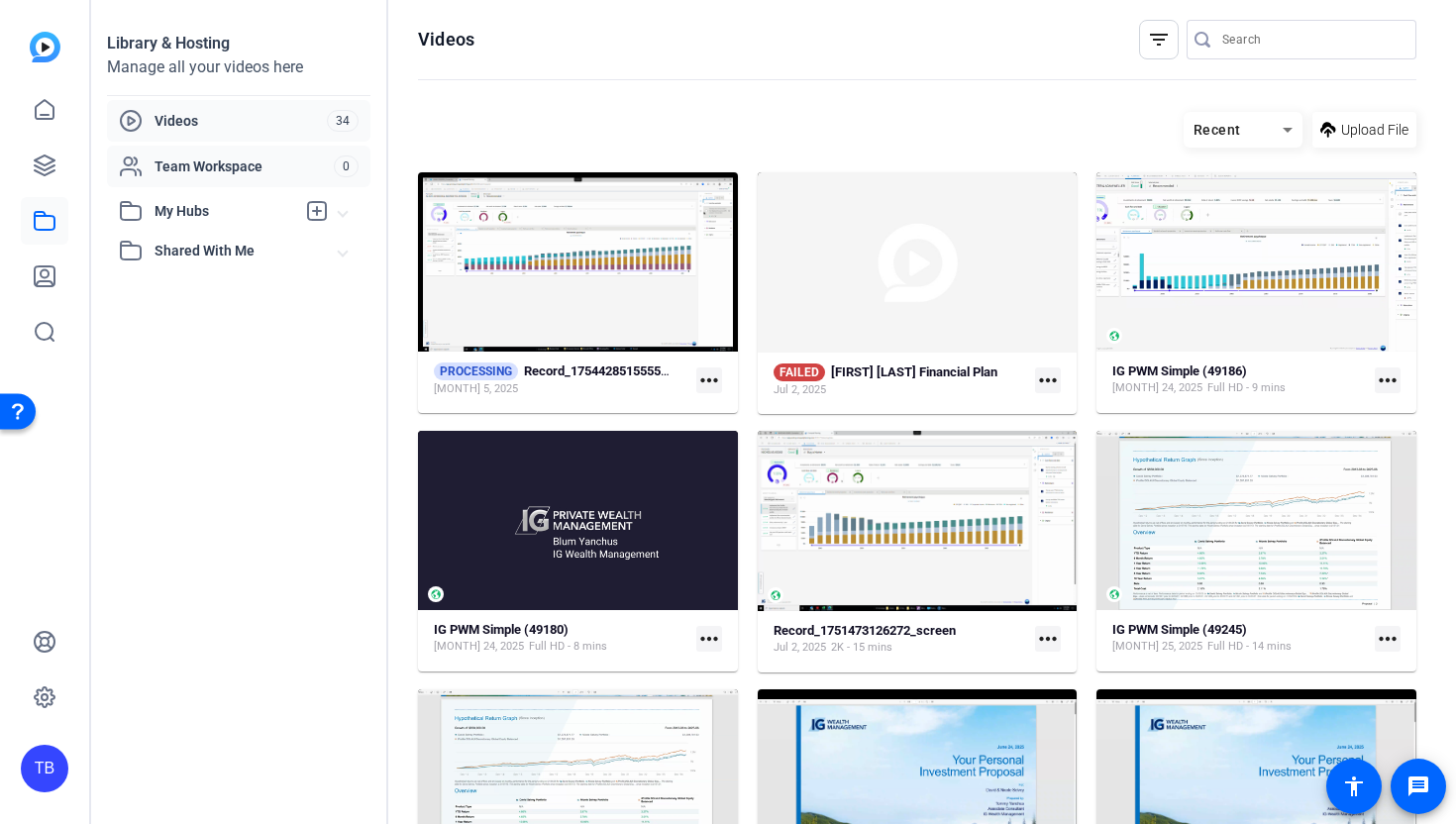 click on "Team Workspace" 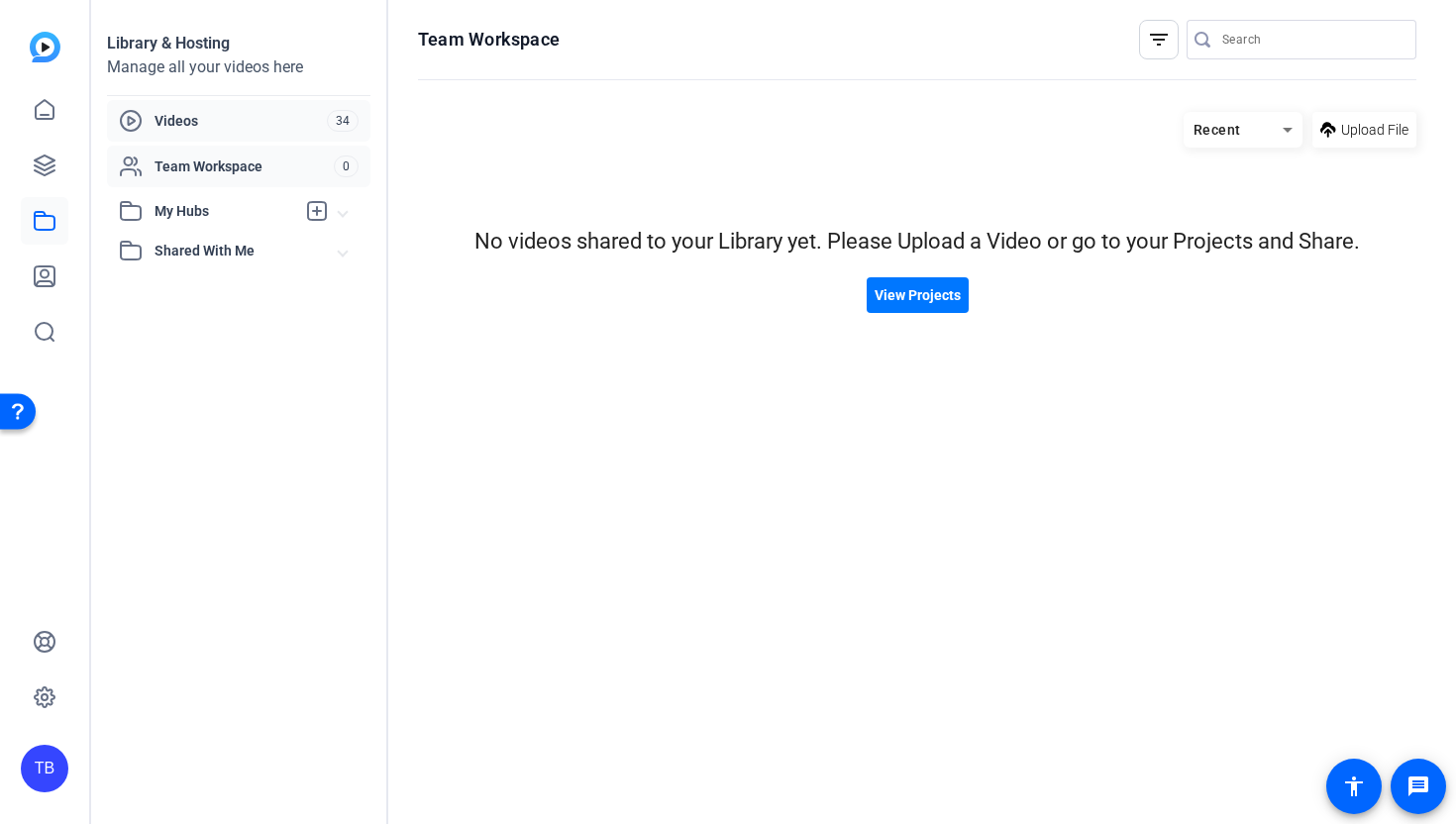 click on "Videos" 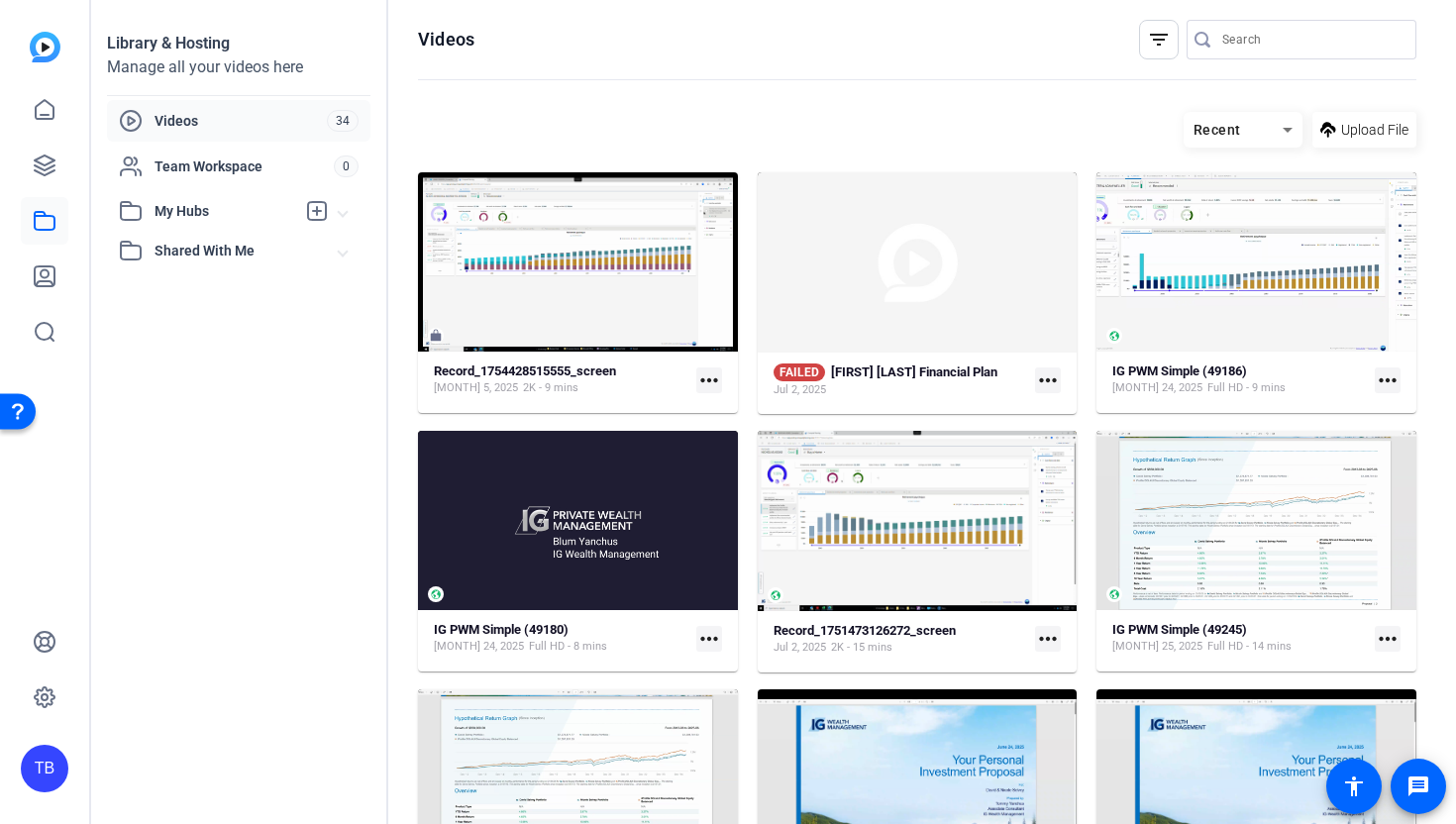 click on "more_horiz" 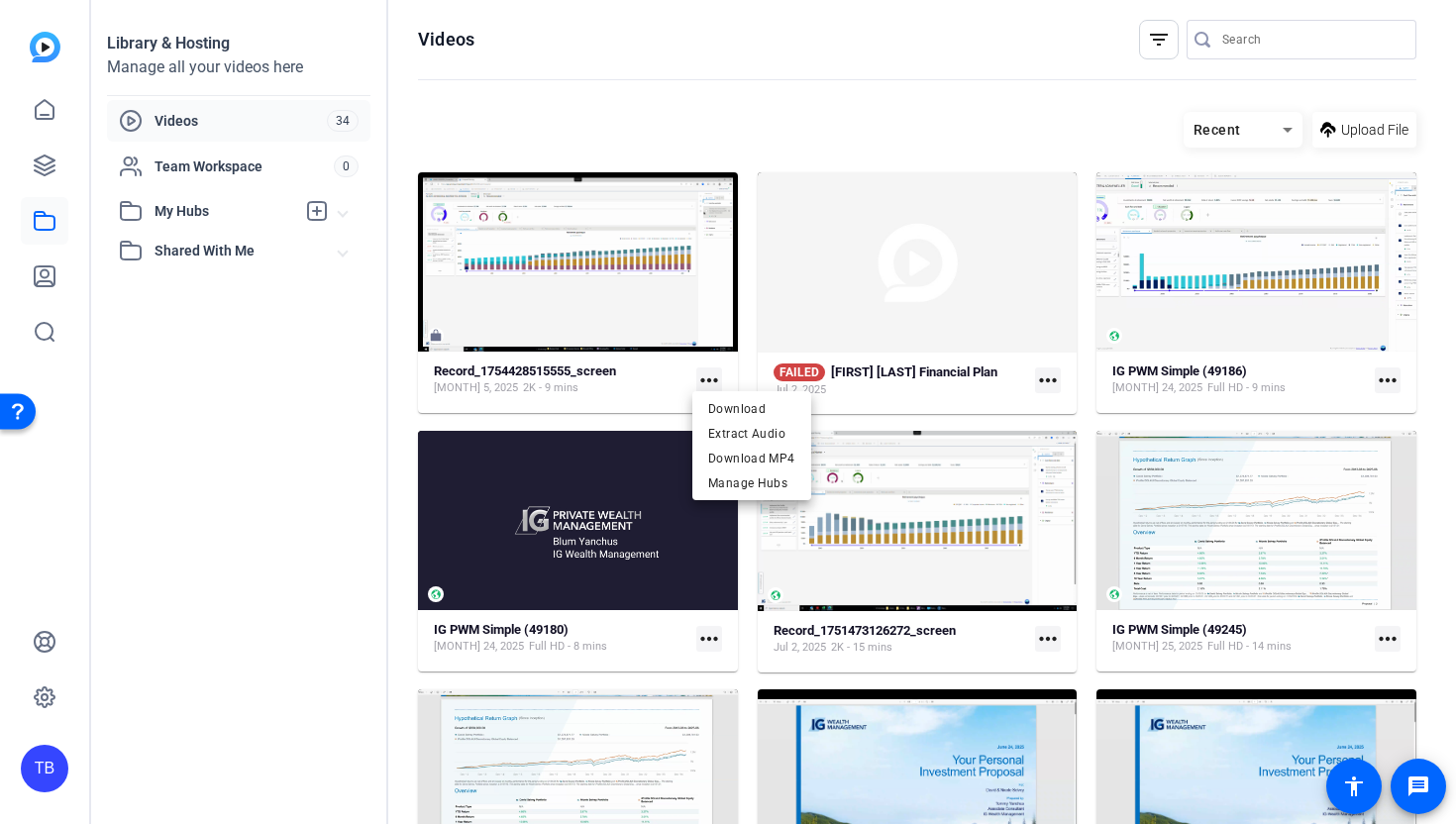 click at bounding box center [728, 412] 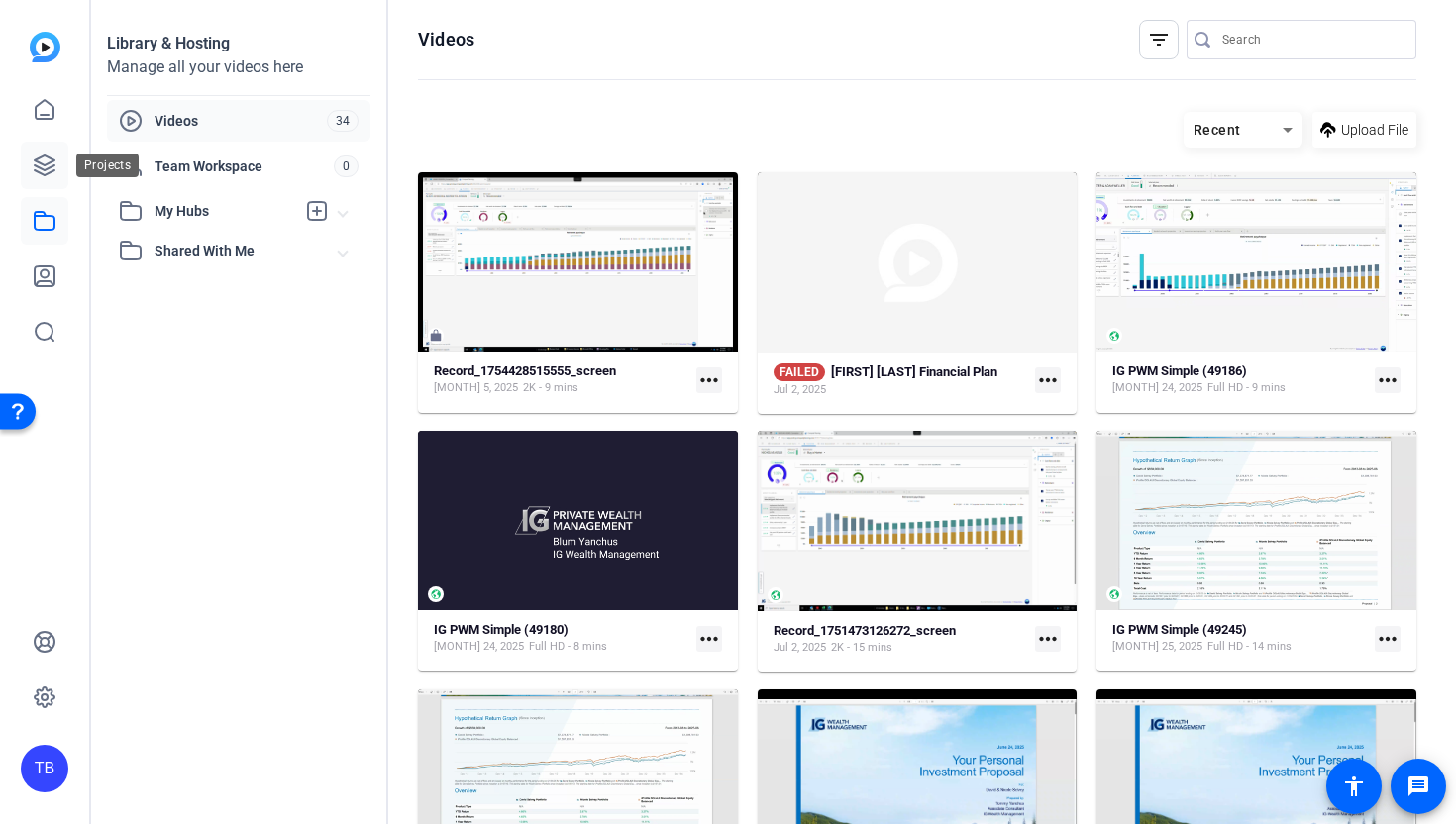 click 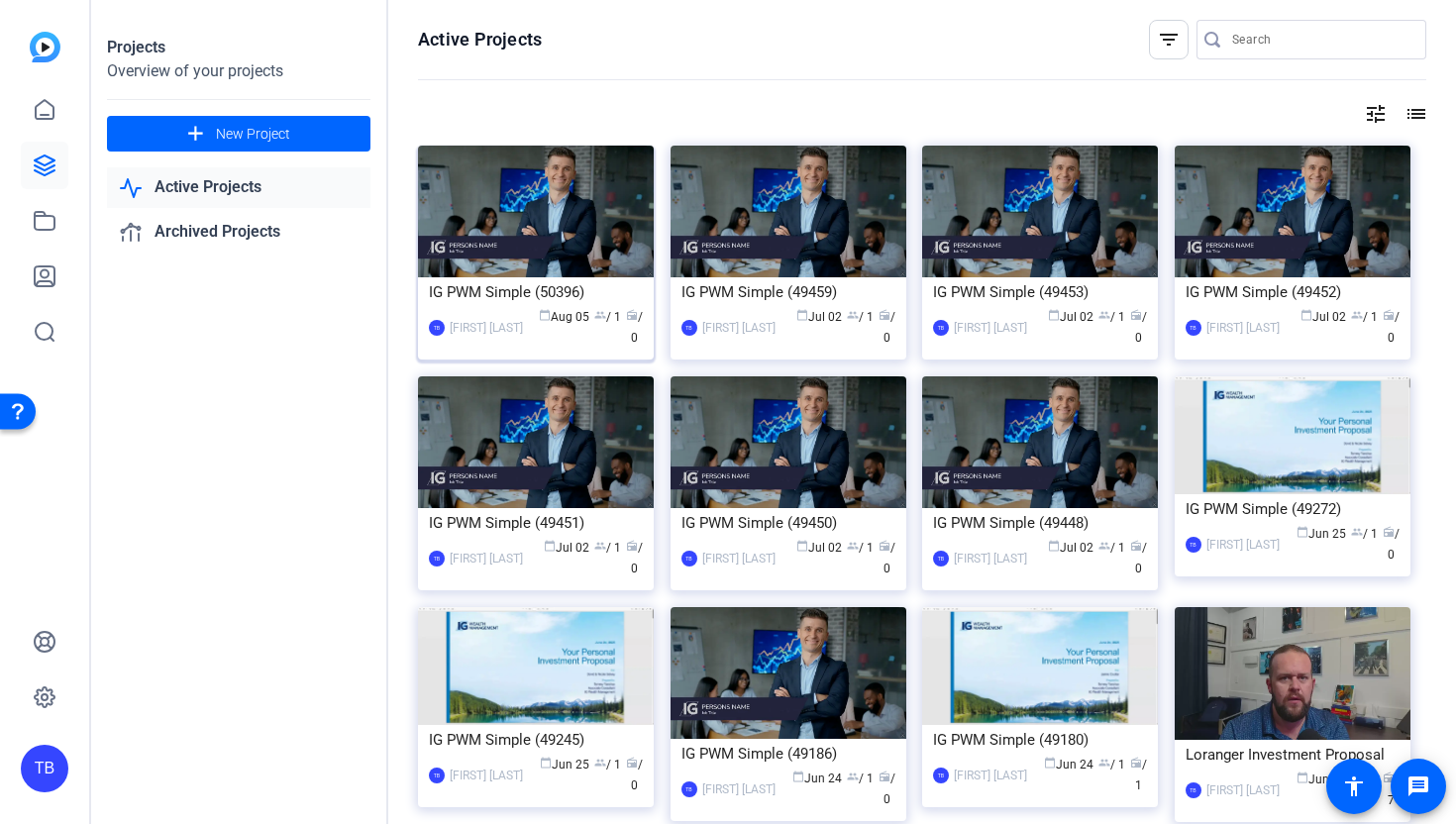 click 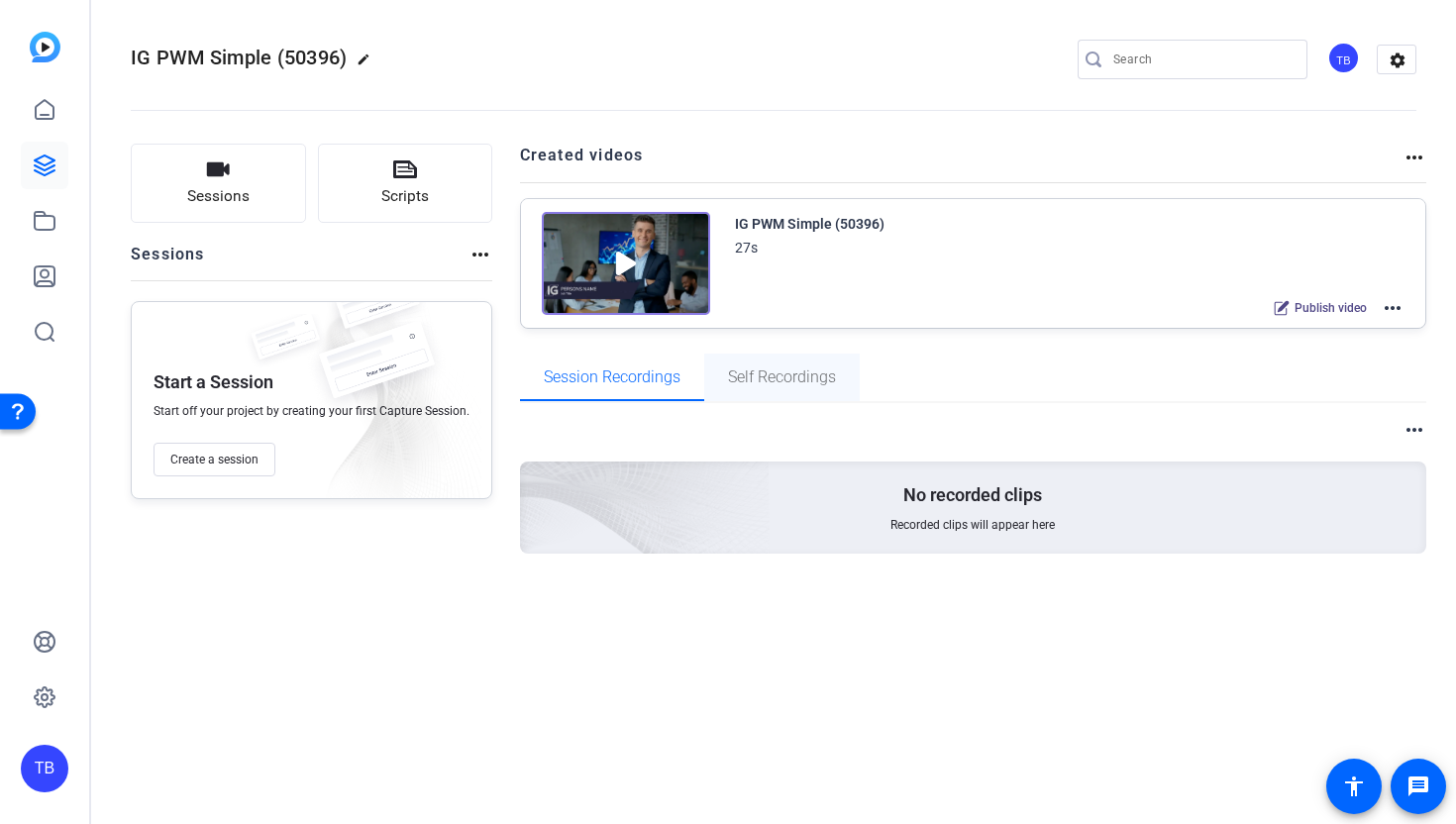 click on "Self Recordings" at bounding box center (781, 377) 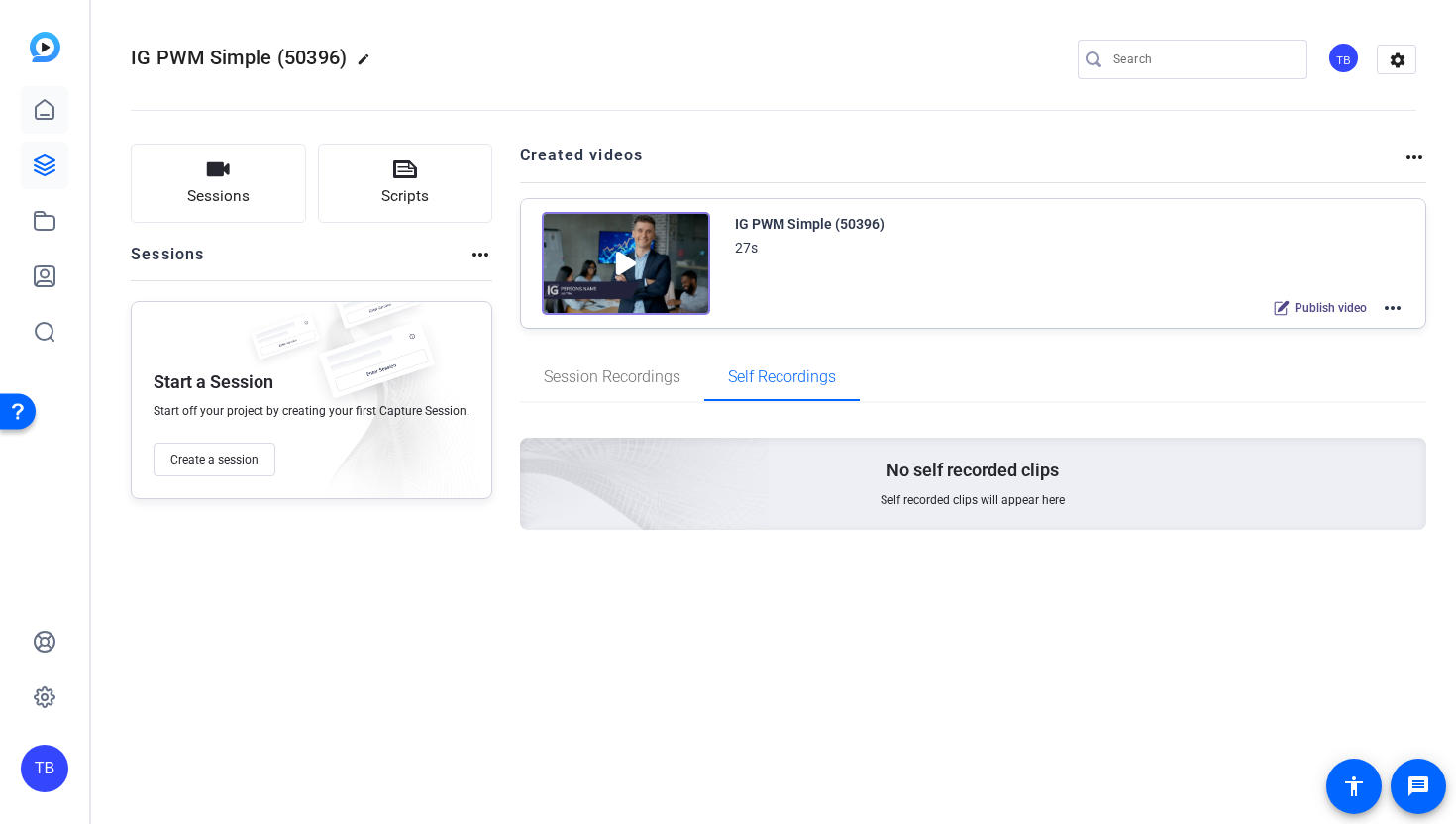 click 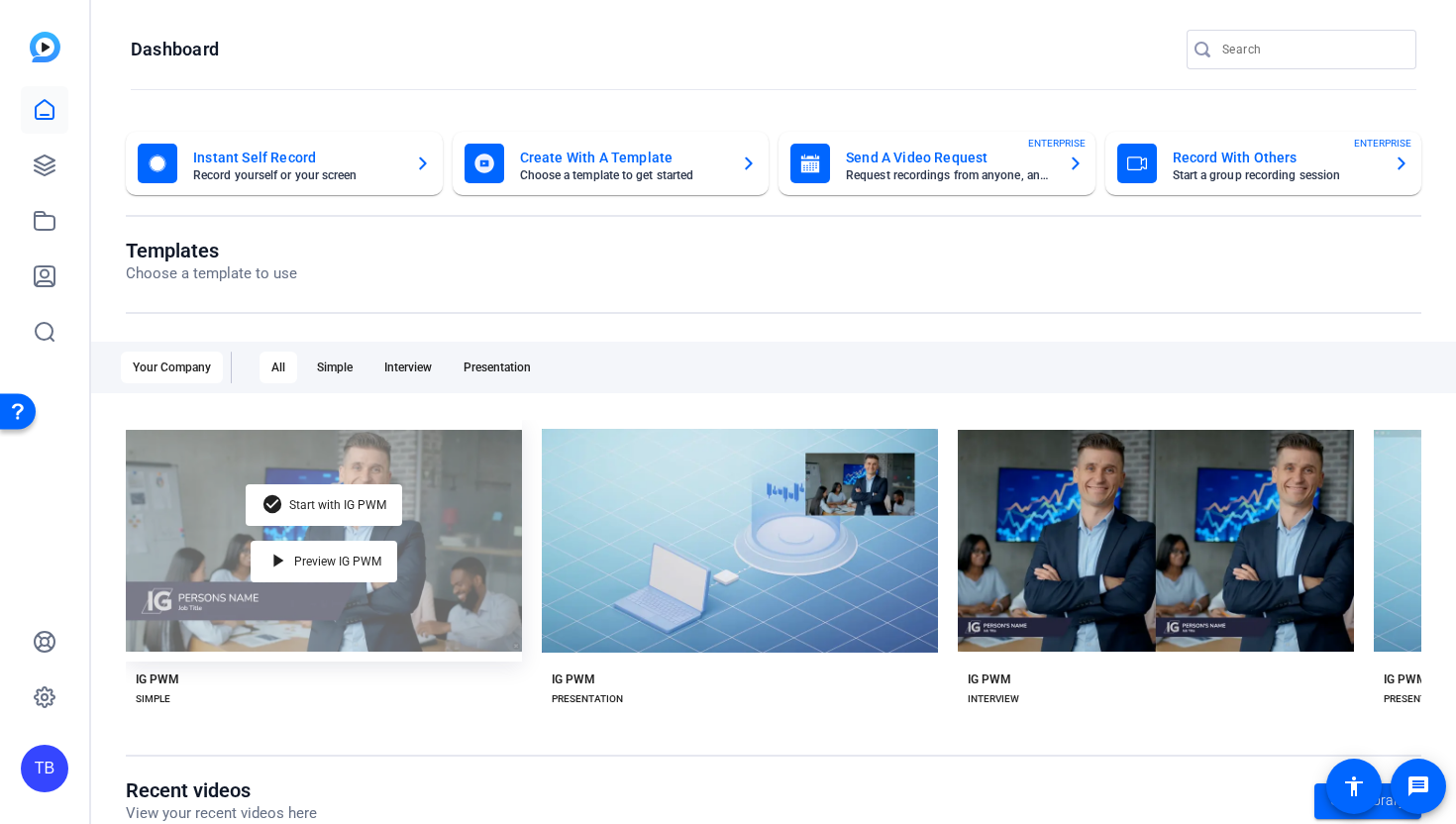 click on "check_circle Start with IG PWM play_arrow Preview IG PWM" 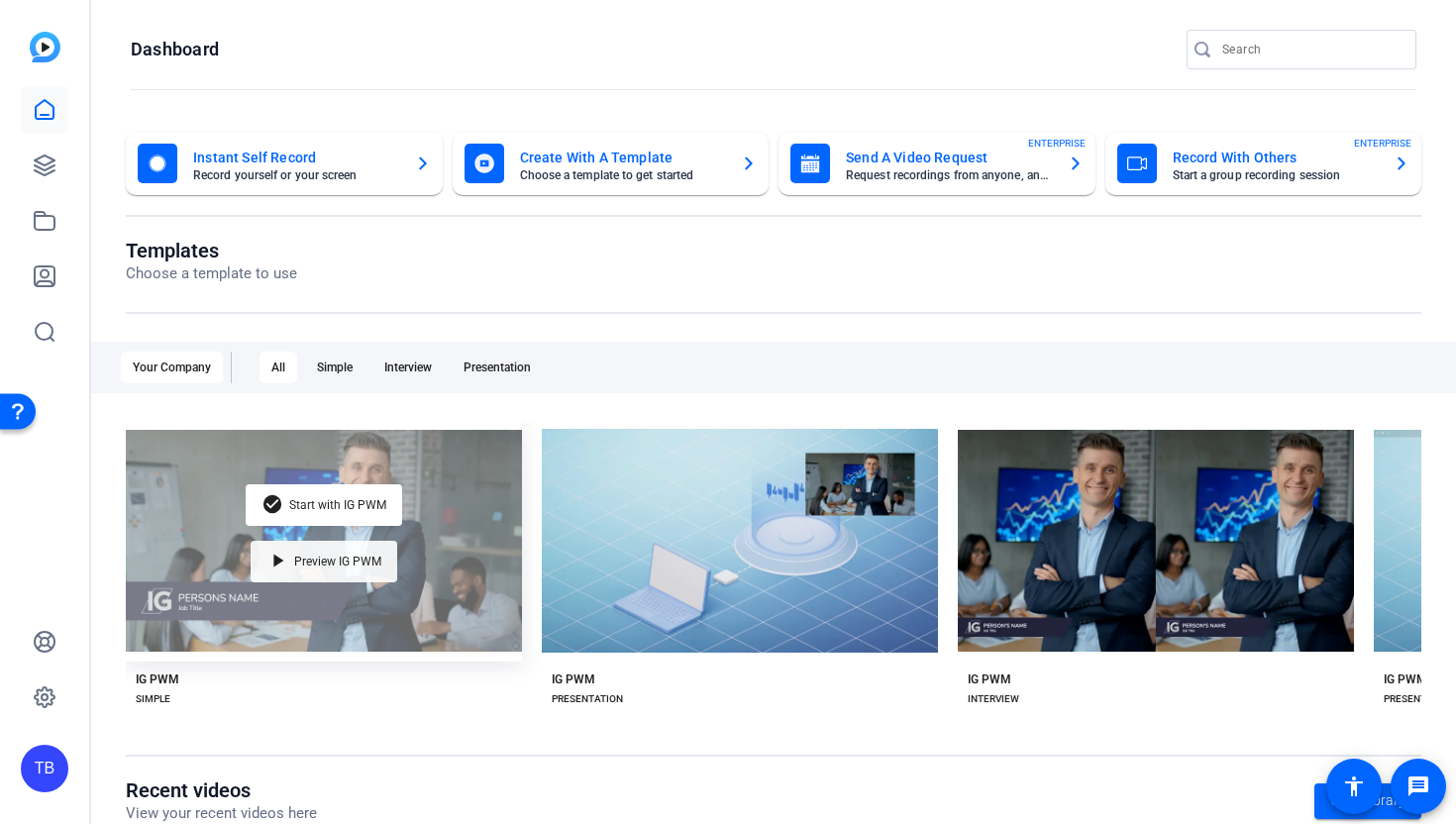 click on "Preview IG PWM" 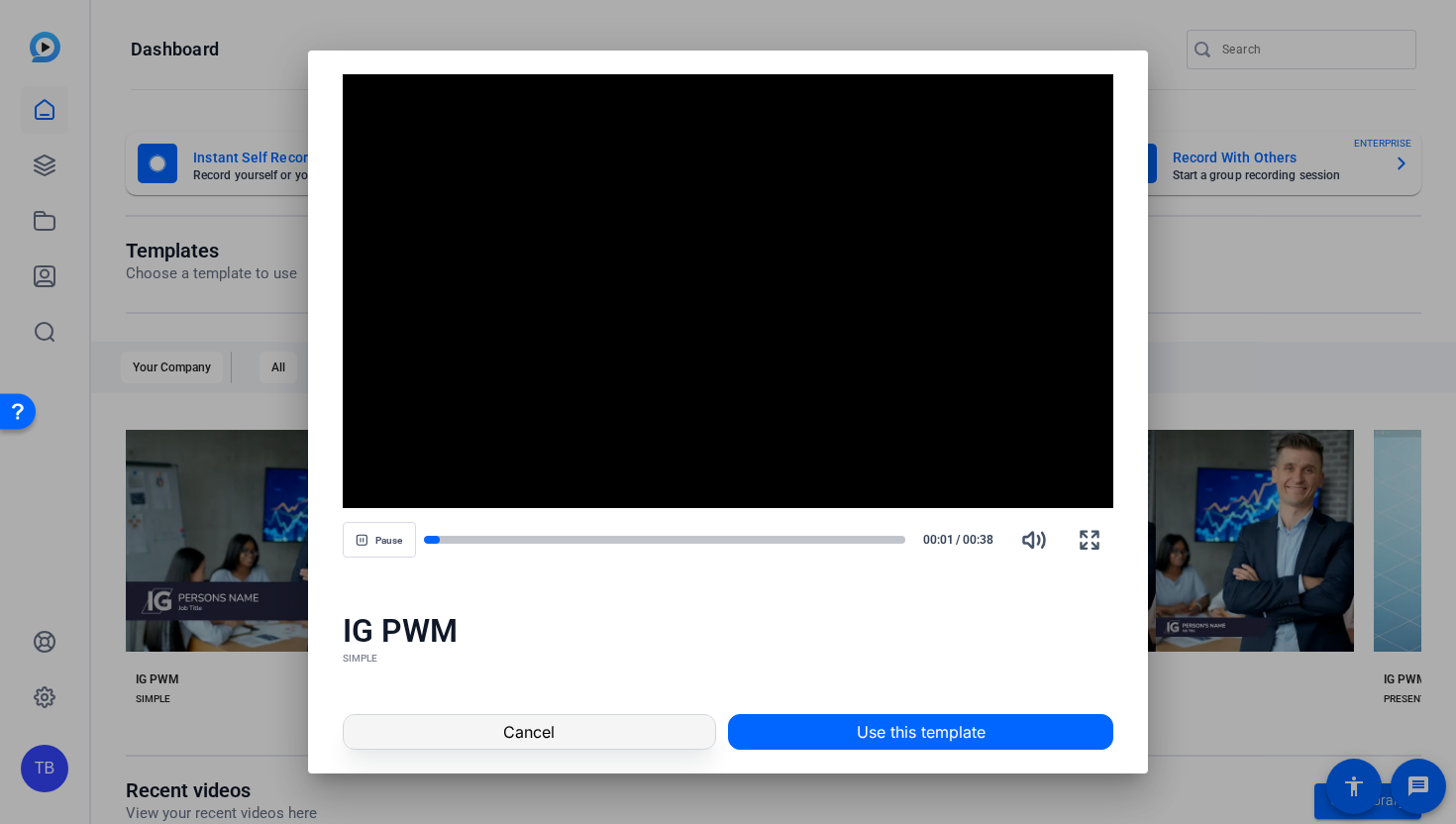 click at bounding box center (529, 732) 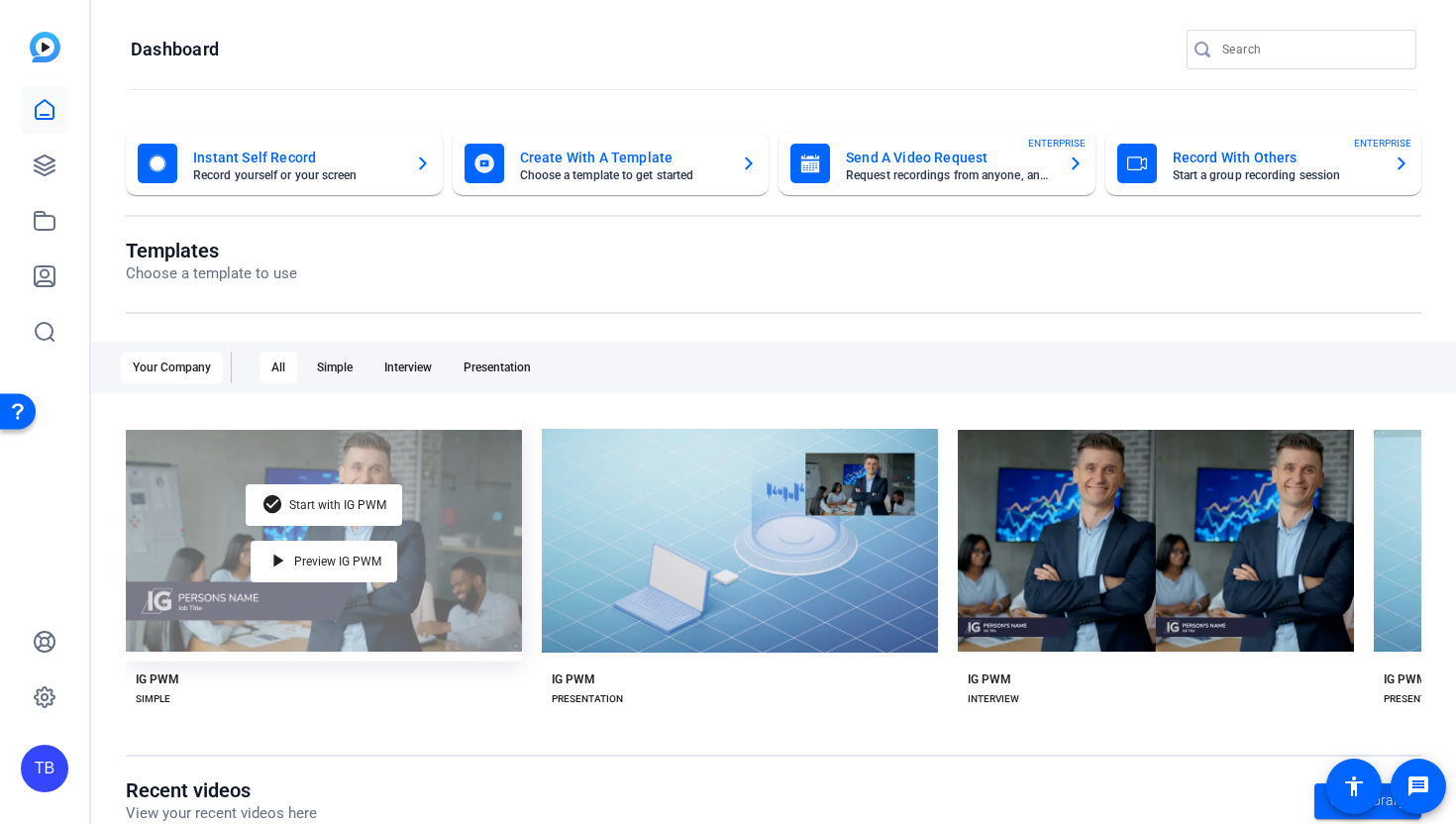 click on "check_circle Start with IG PWM play_arrow Preview IG PWM" 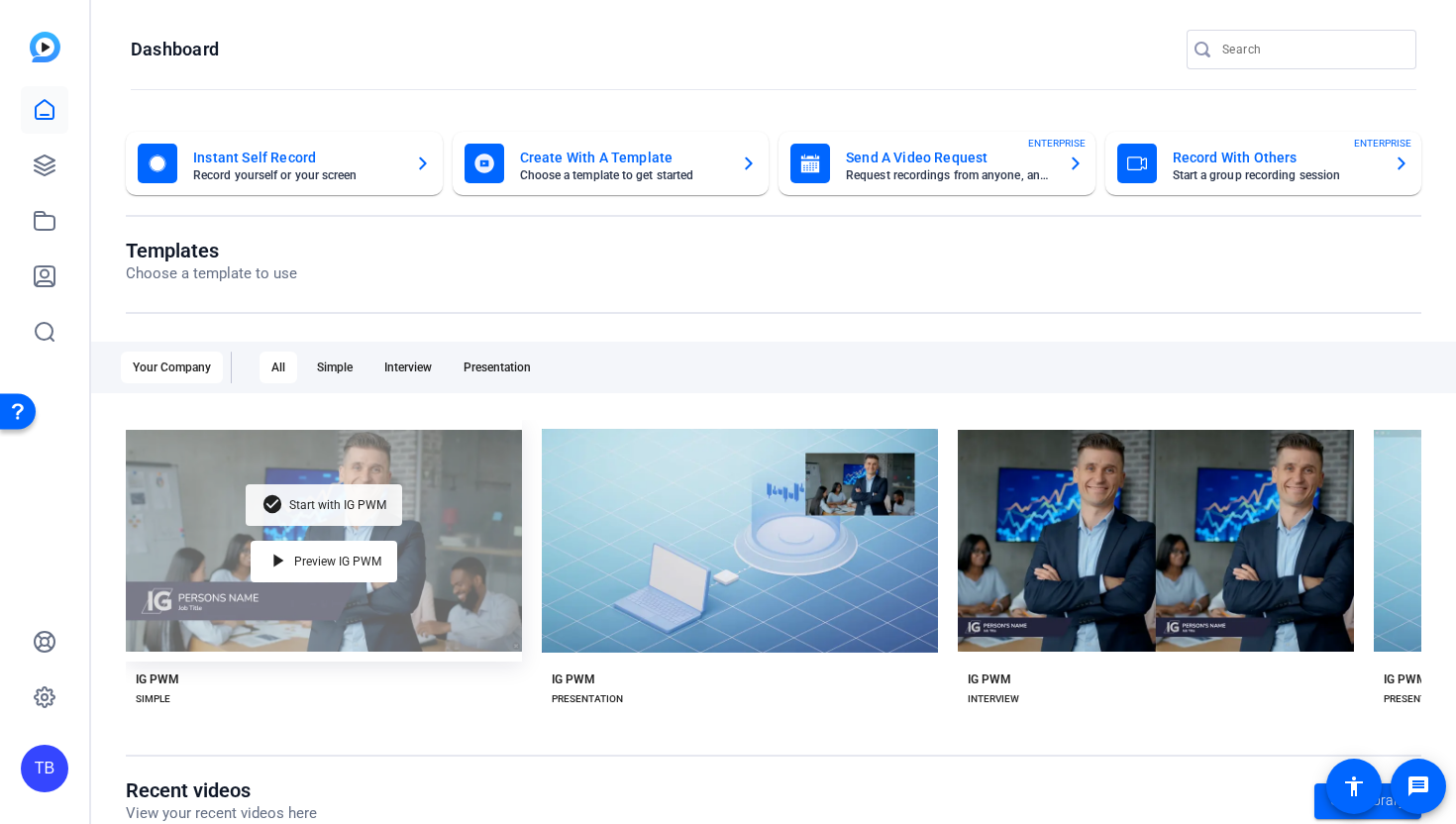 click on "Start with IG PWM" 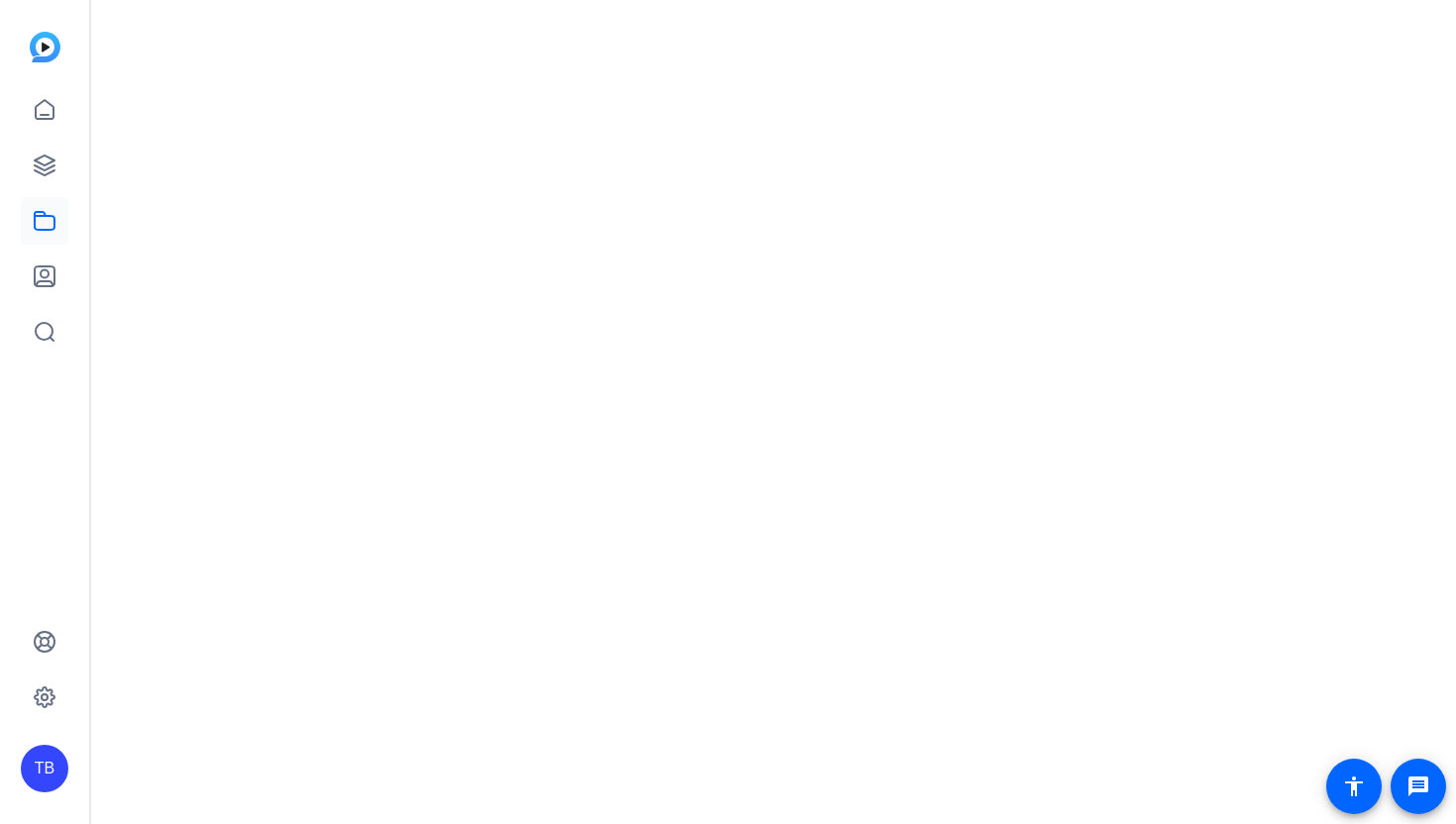 scroll, scrollTop: 0, scrollLeft: 0, axis: both 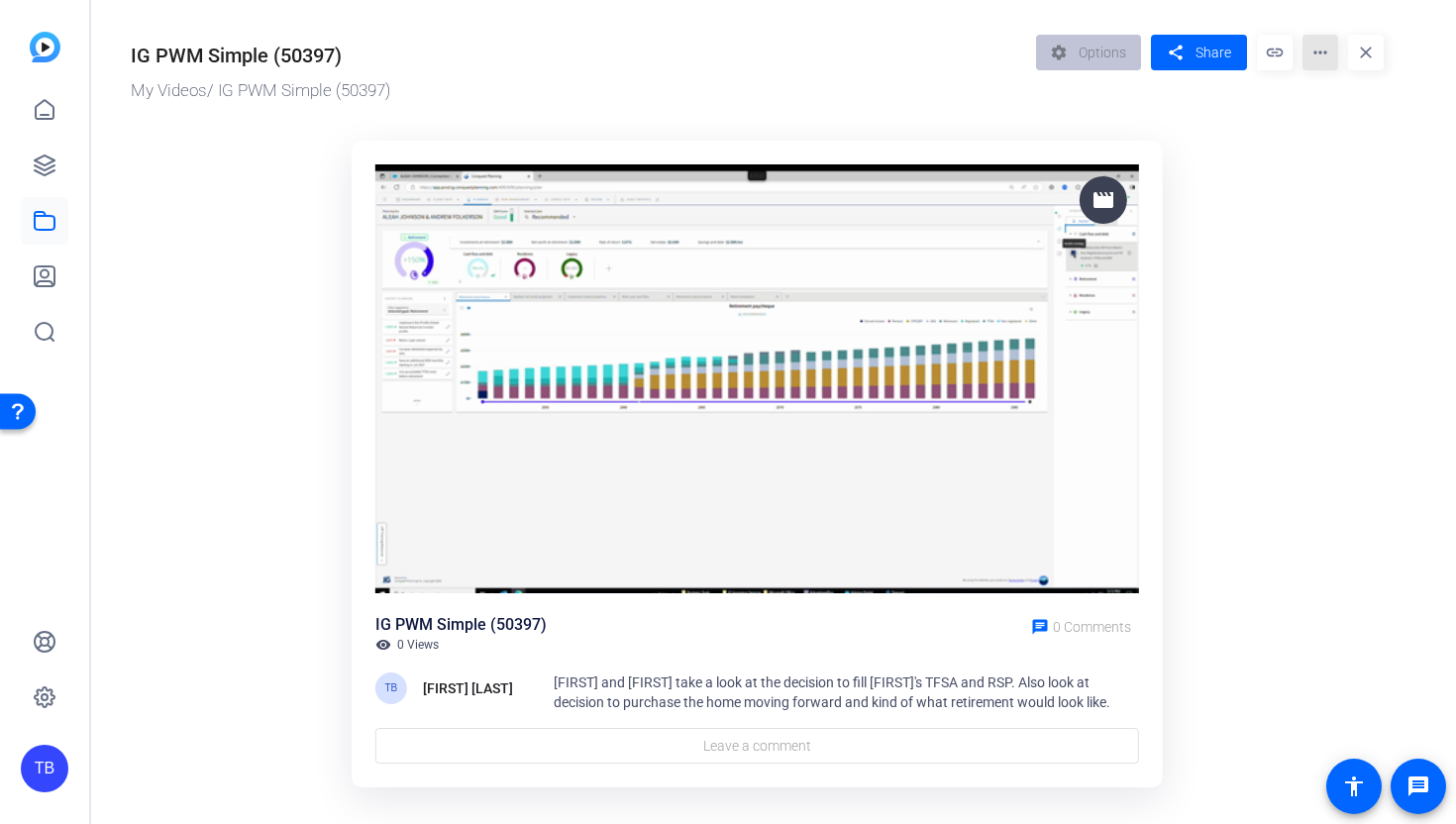 click on "more_horiz" 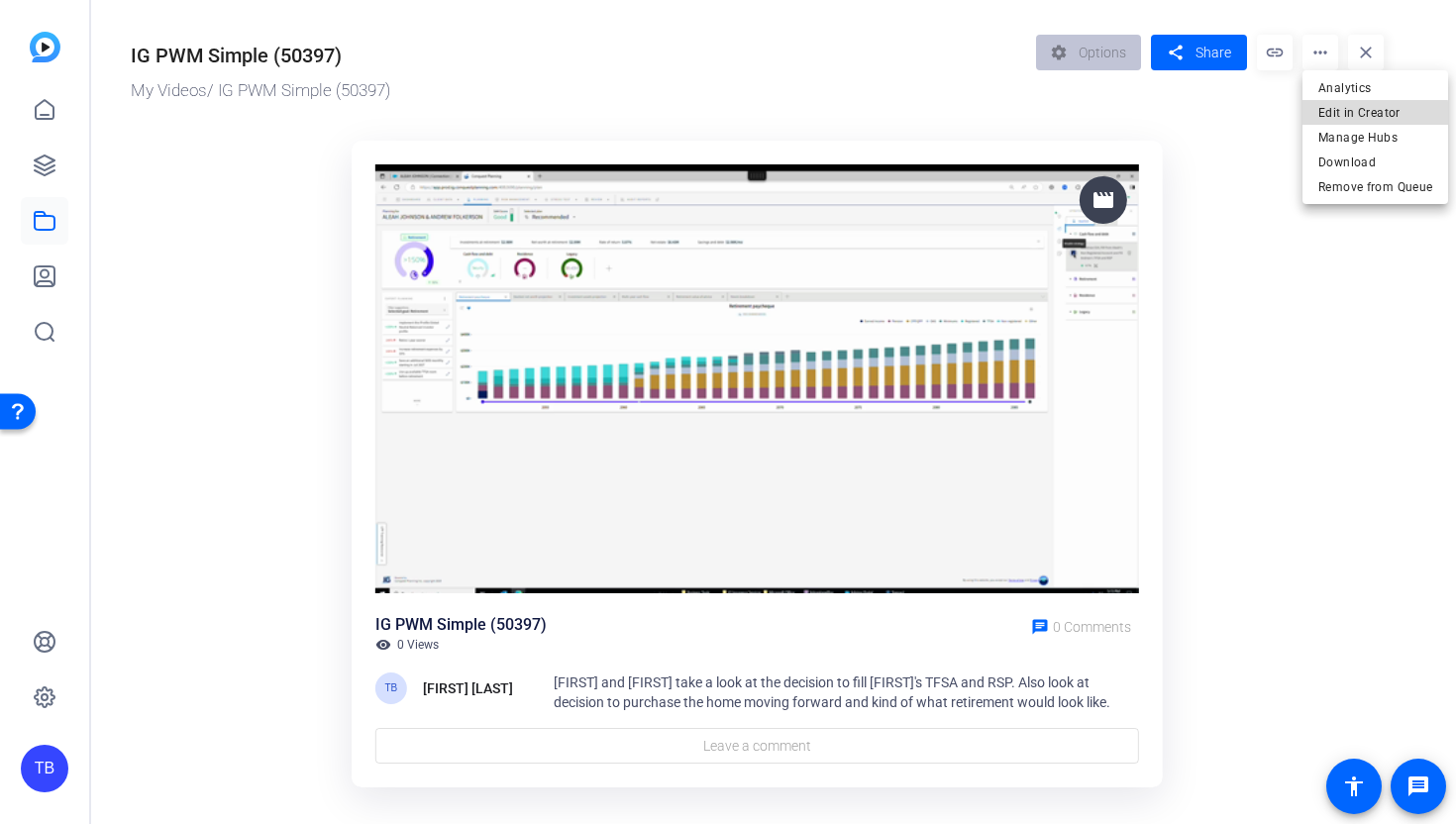 click on "Edit in Creator" at bounding box center [1375, 113] 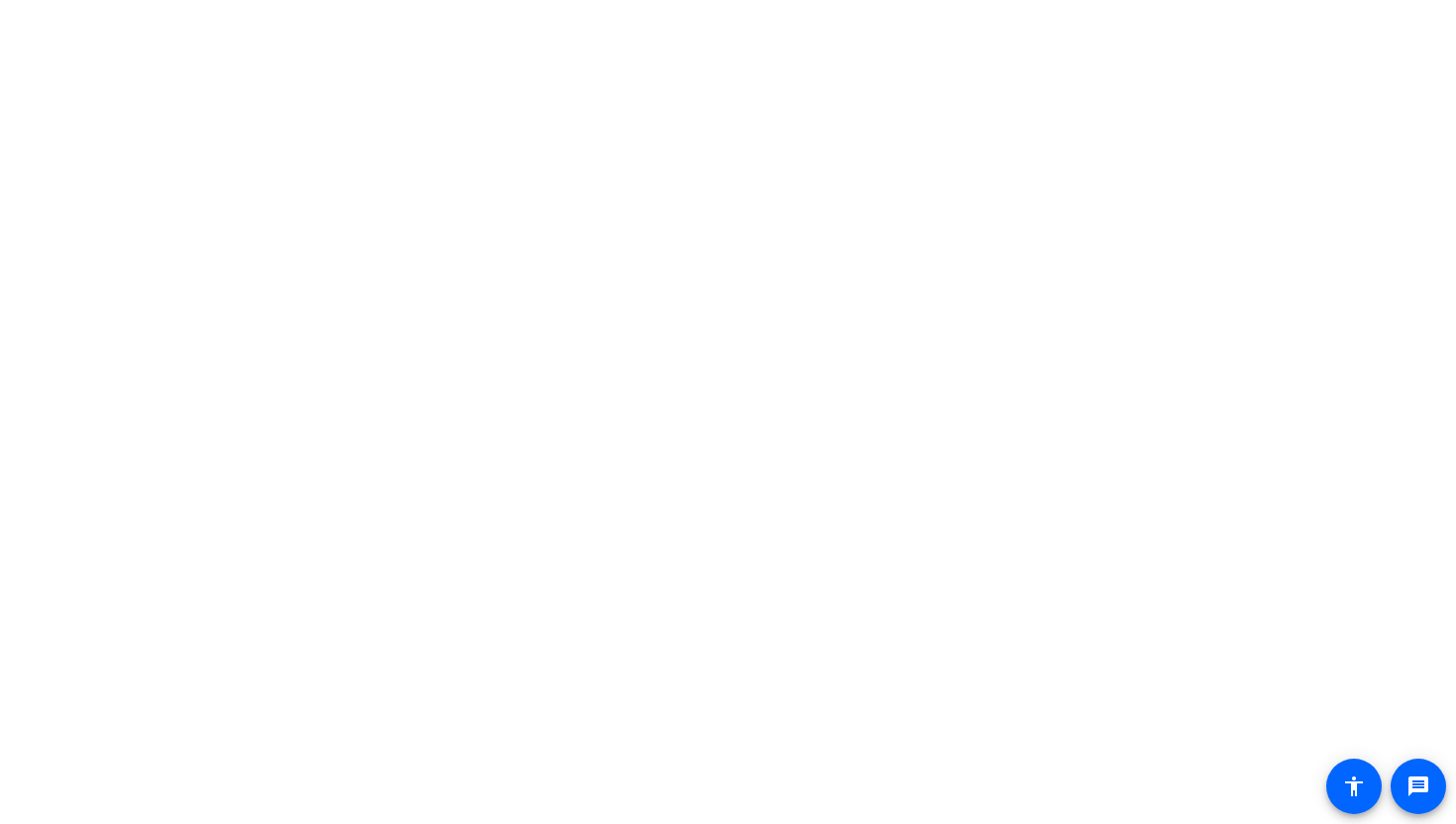 scroll, scrollTop: 0, scrollLeft: 0, axis: both 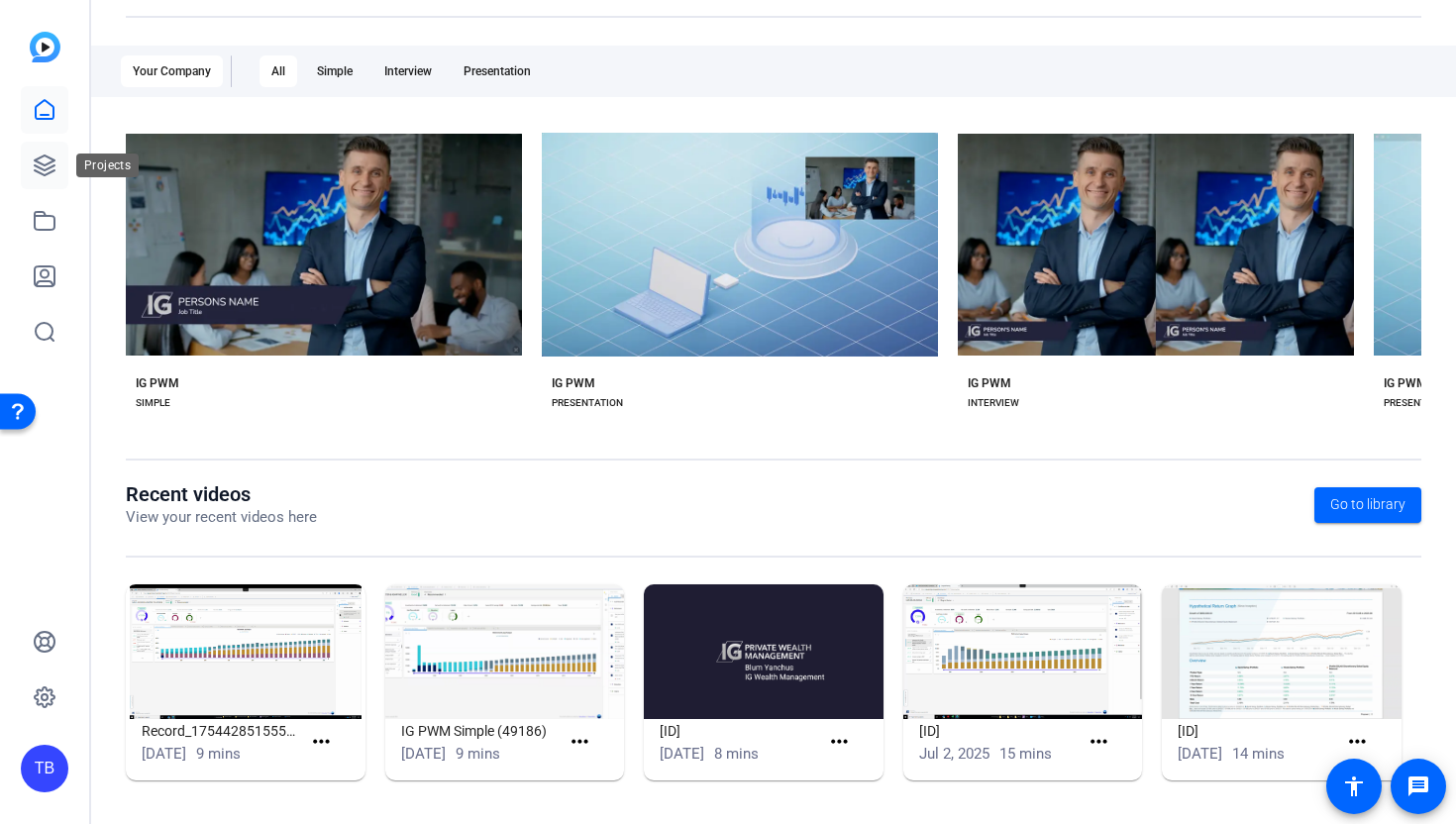 click 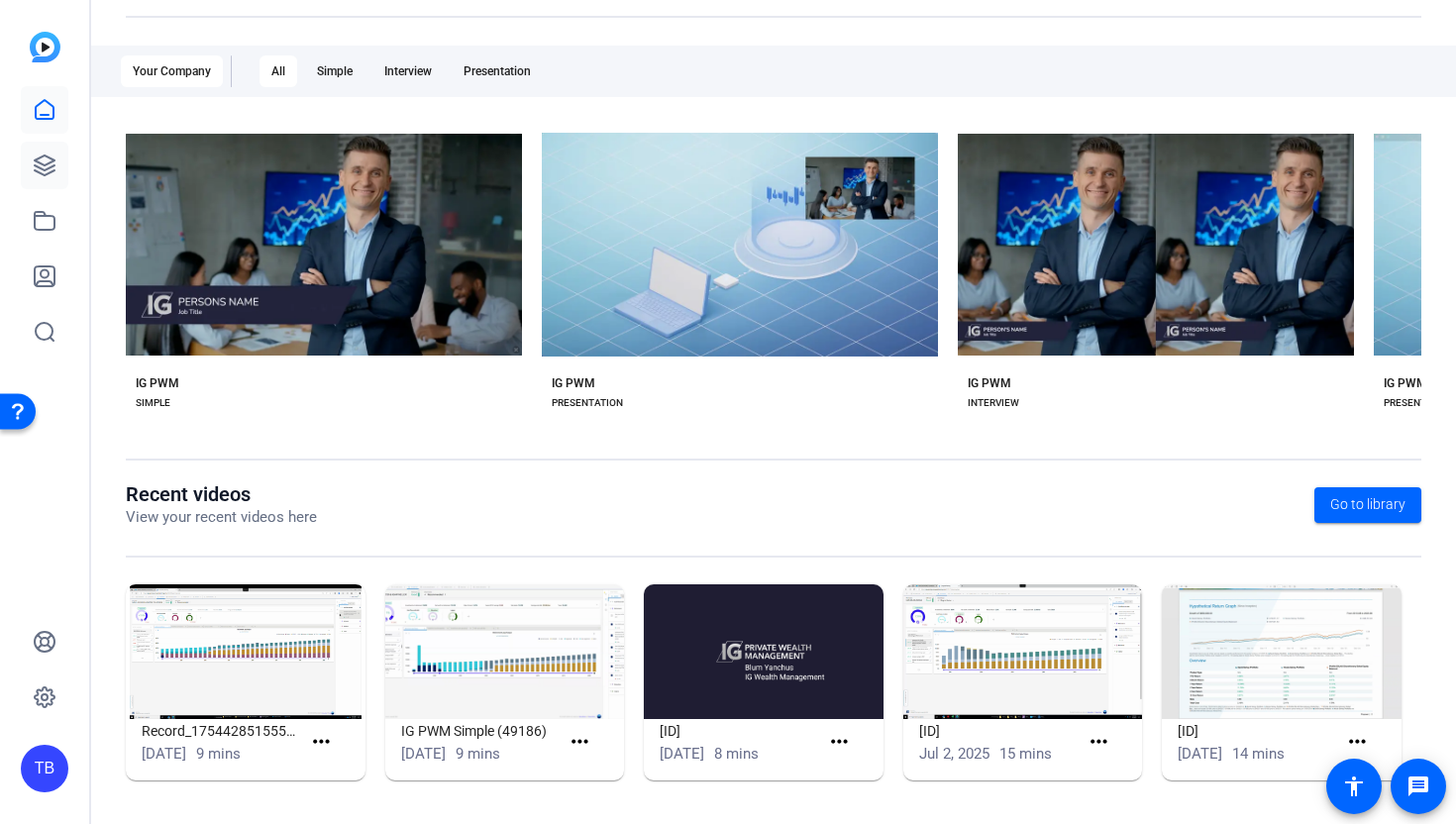 scroll, scrollTop: 0, scrollLeft: 0, axis: both 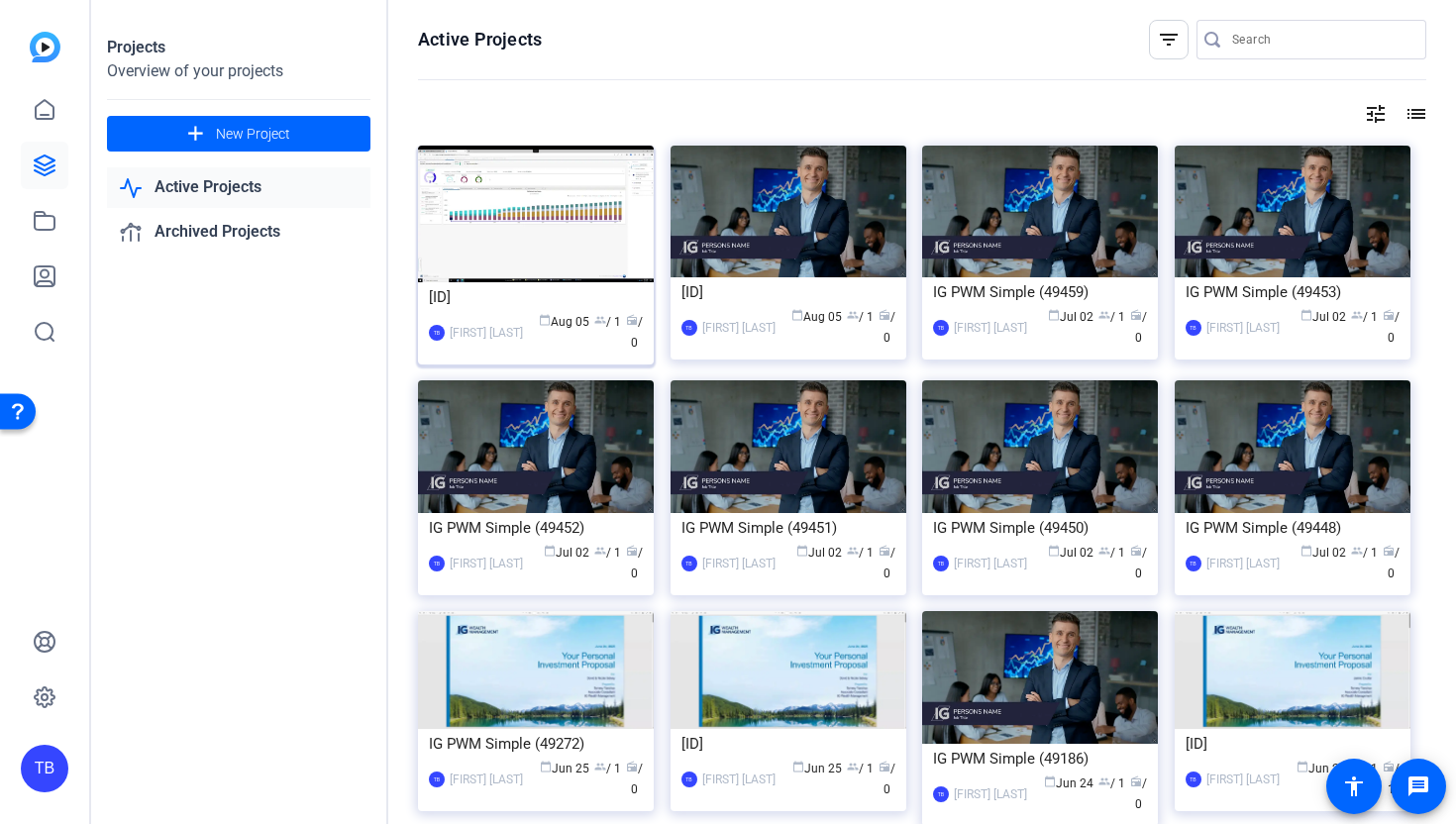 click on "calendar_today  [DATE]  group  / 1  radio  / 0" 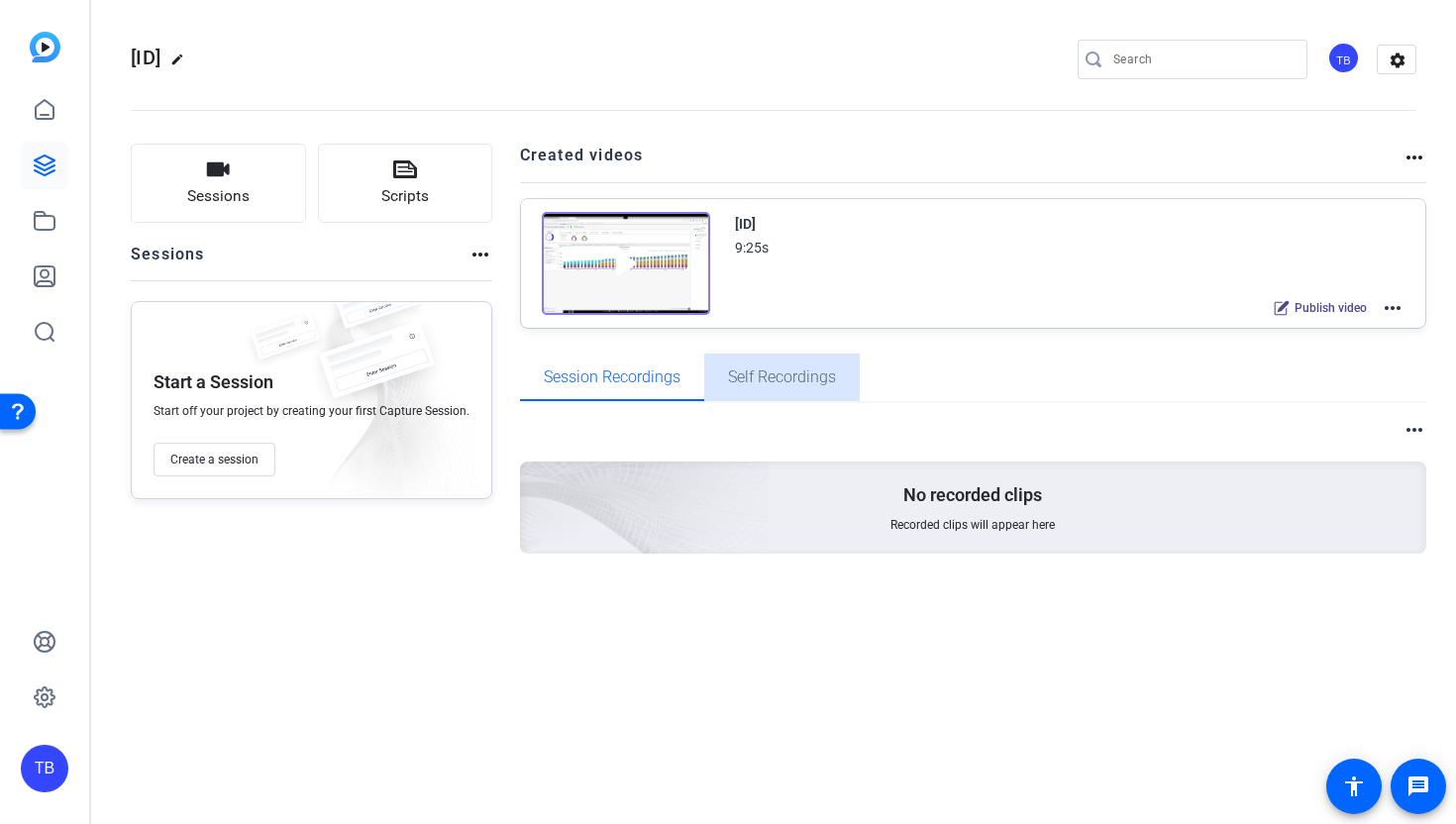 click on "Self Recordings" at bounding box center [781, 377] 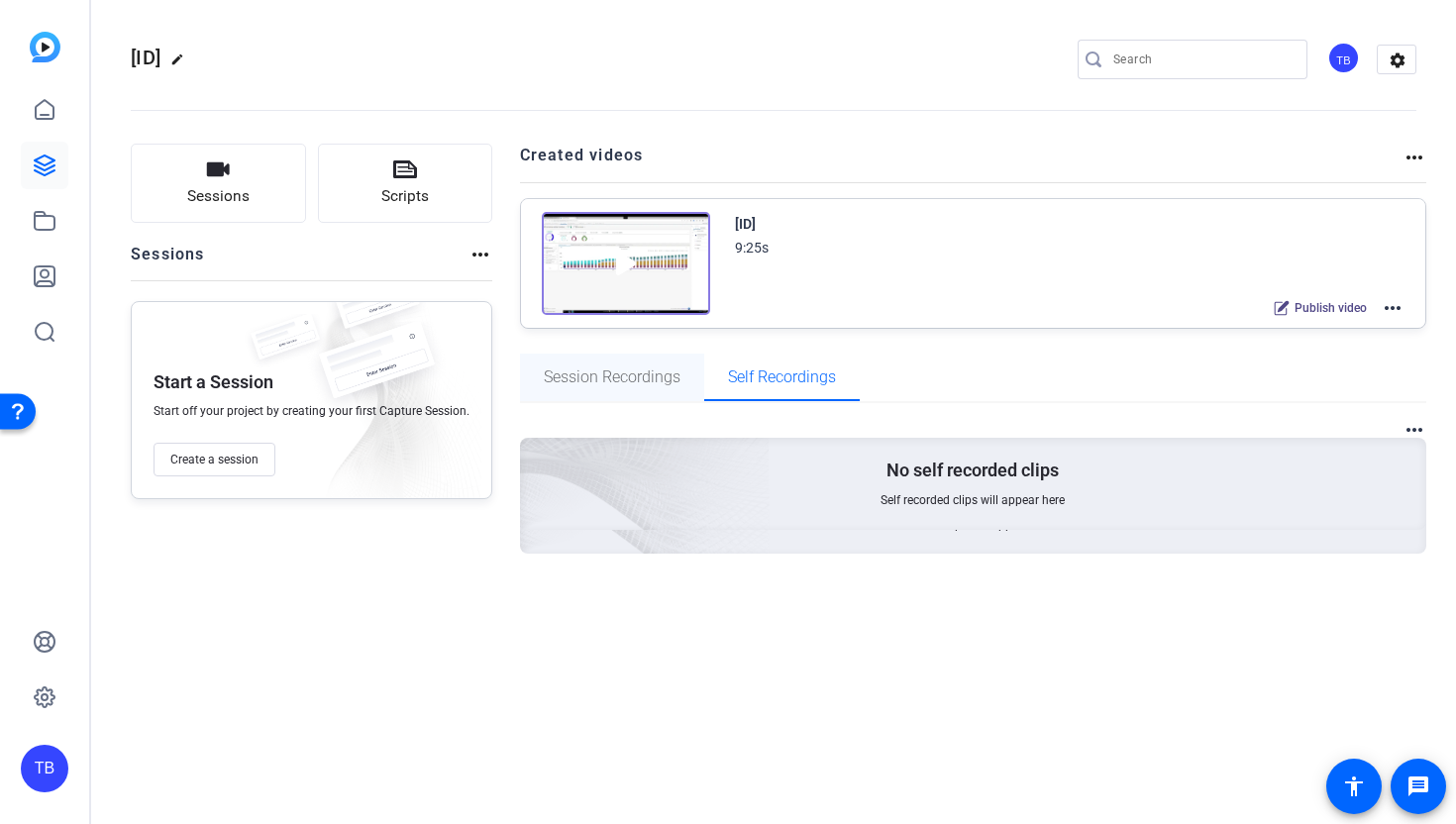 click on "Session Recordings" at bounding box center [612, 377] 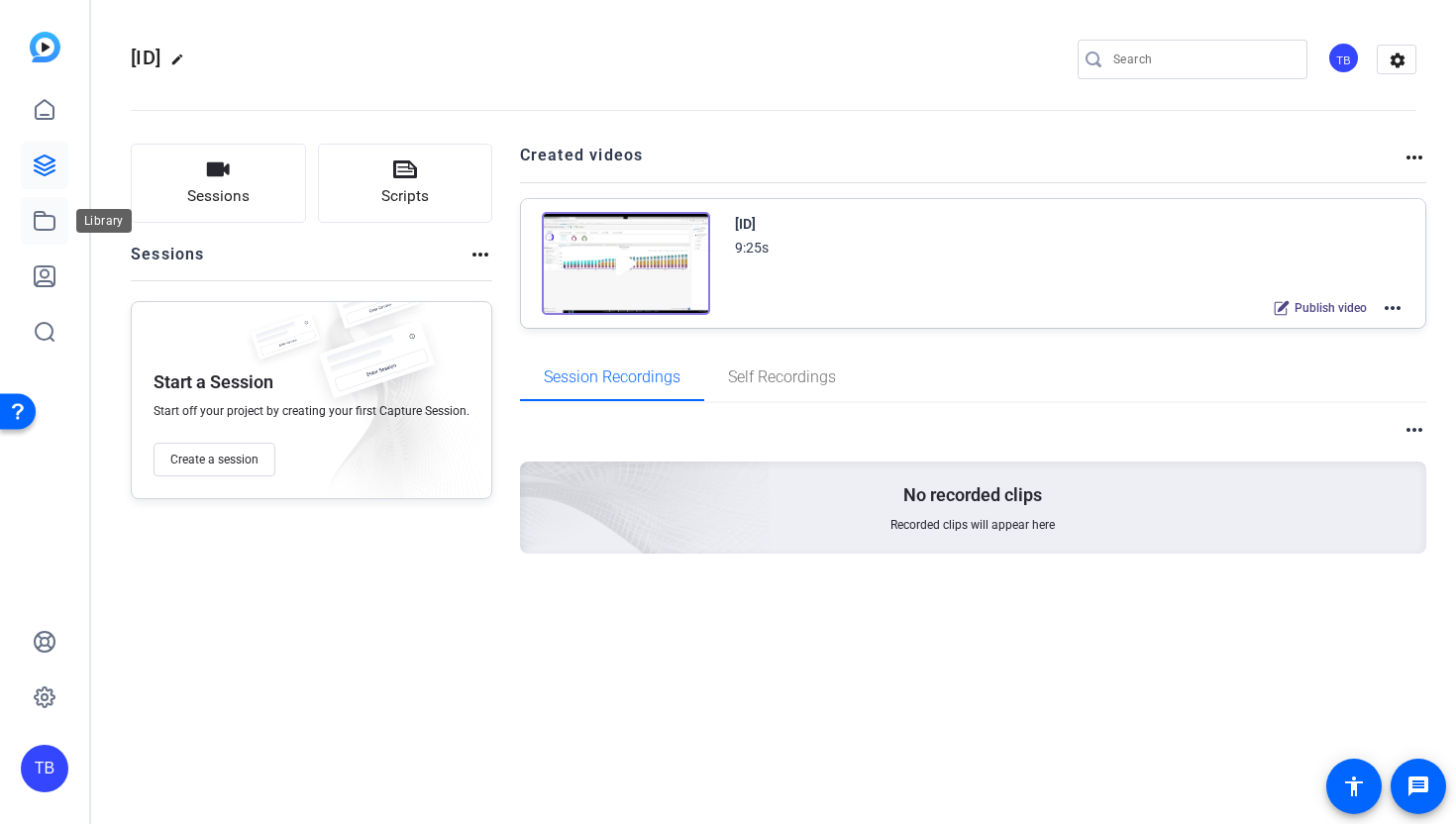 click 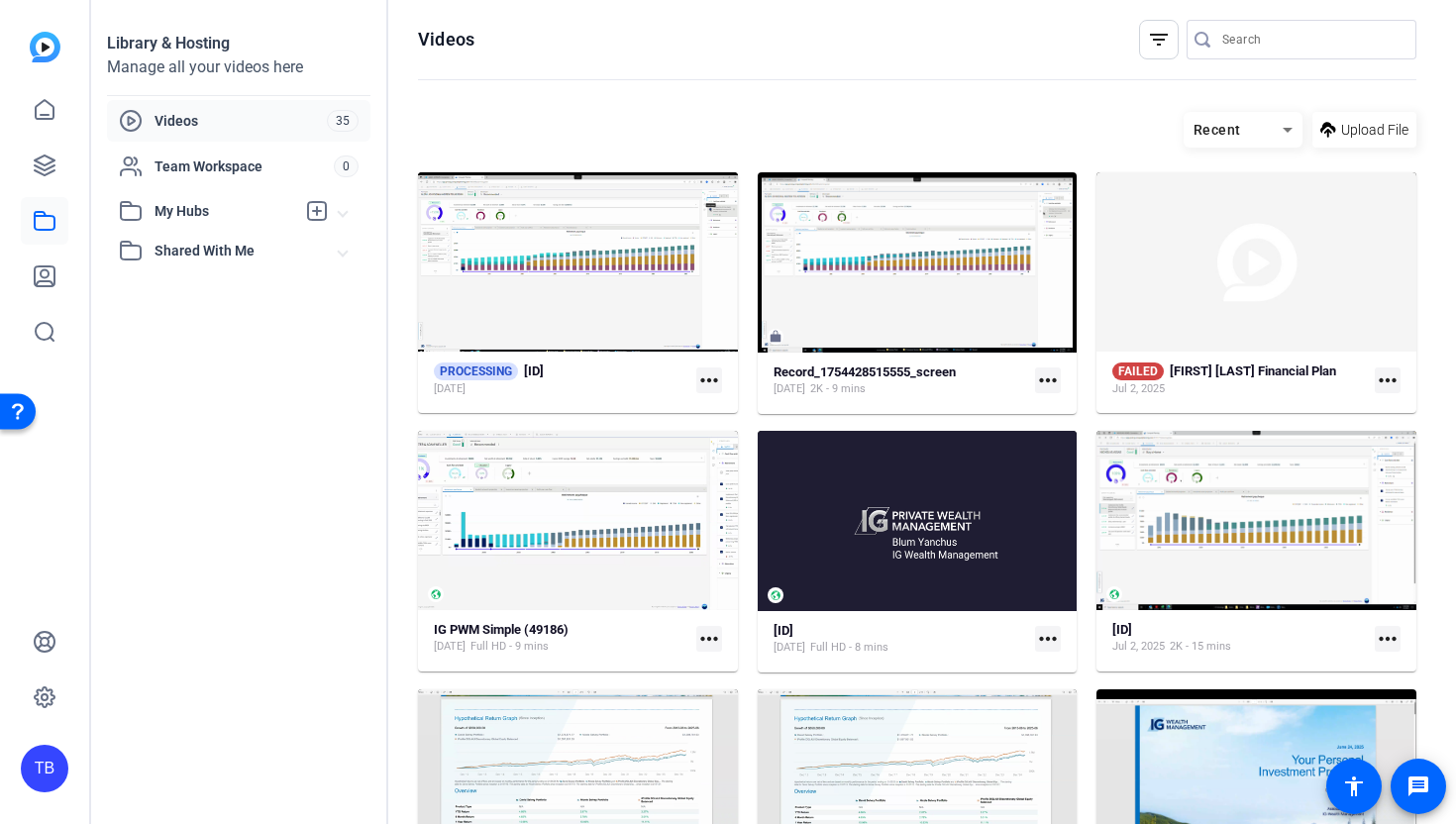 click on "more_horiz" 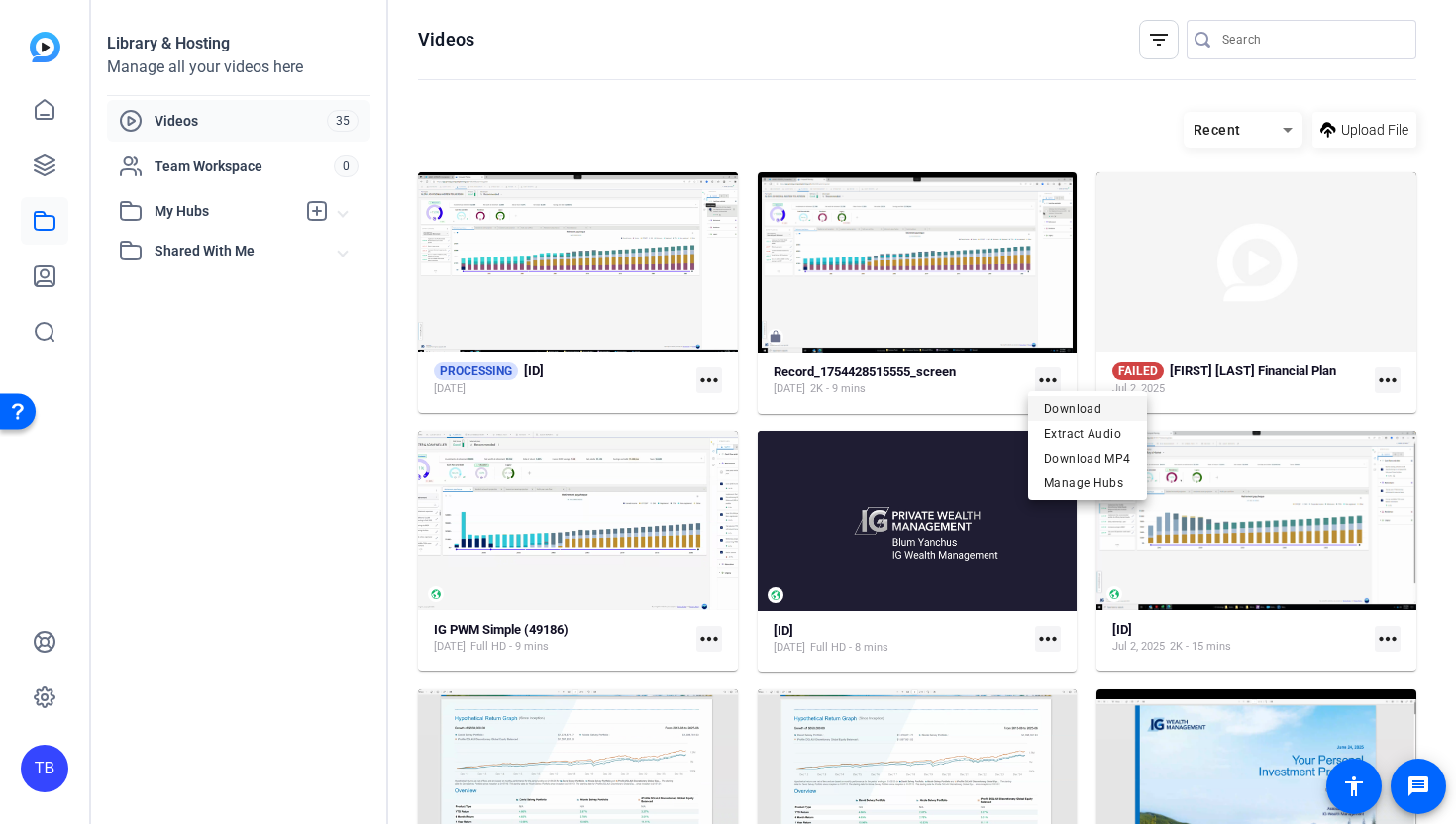 click on "Download" at bounding box center (1088, 408) 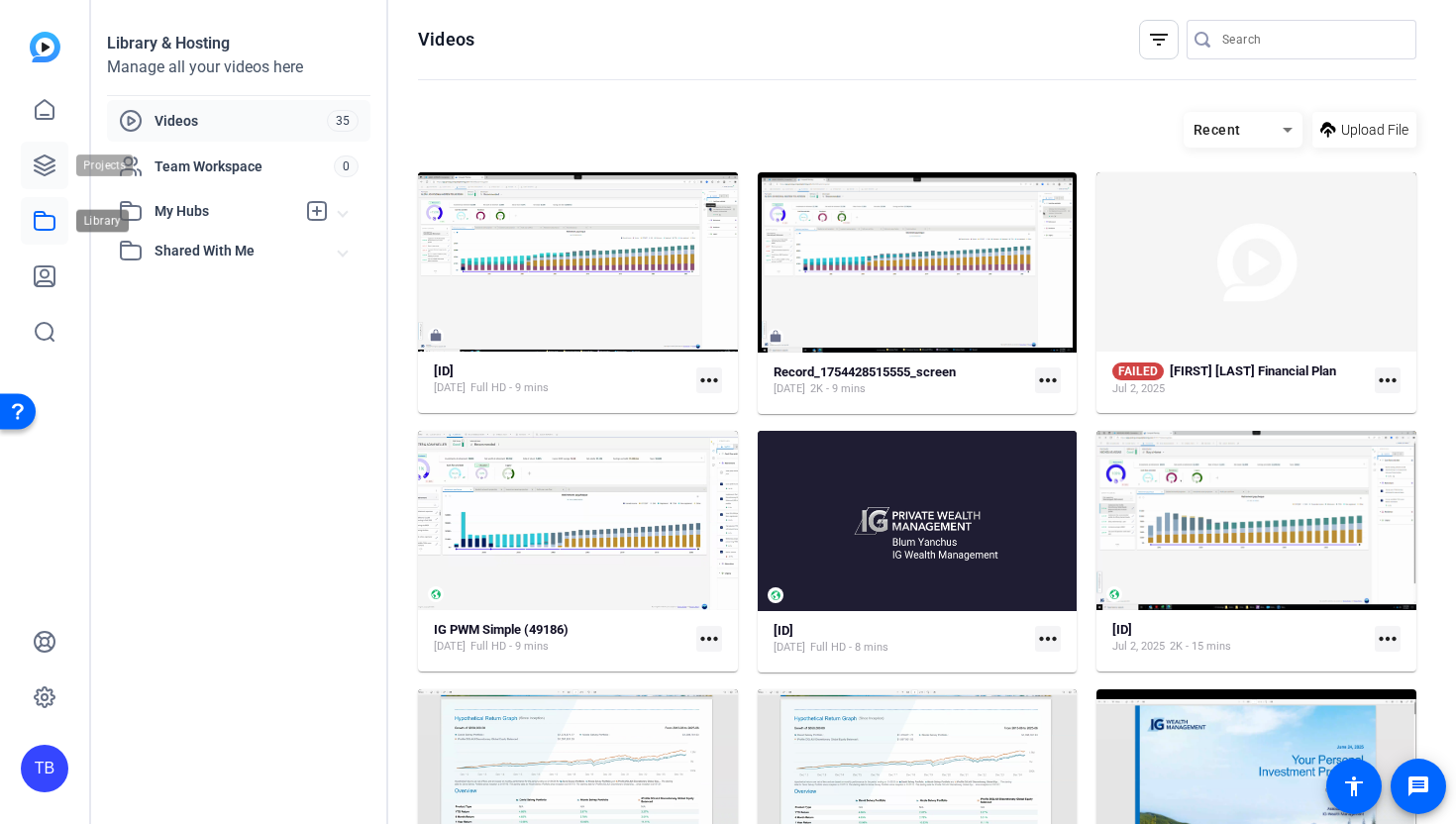 click 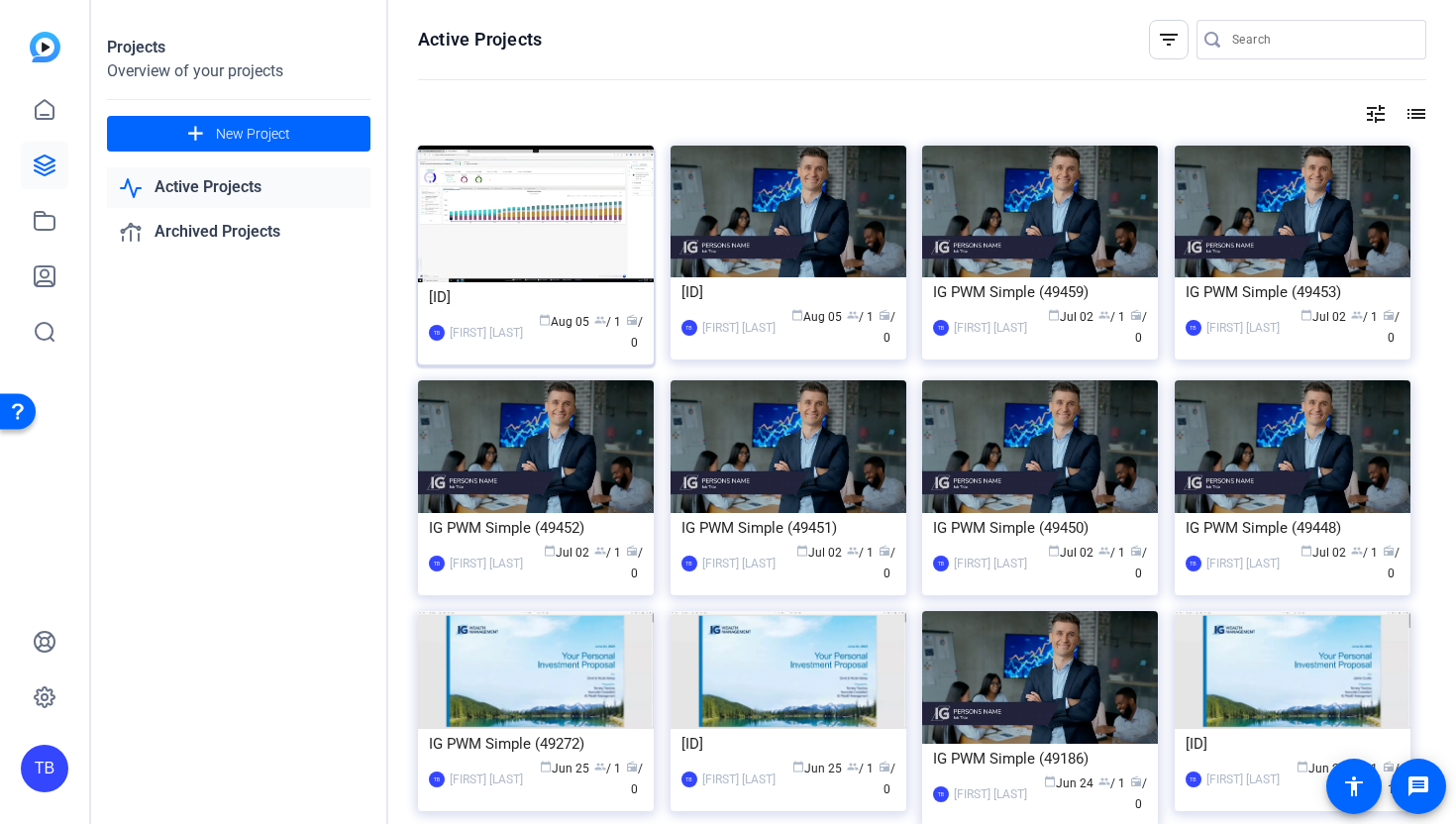 click 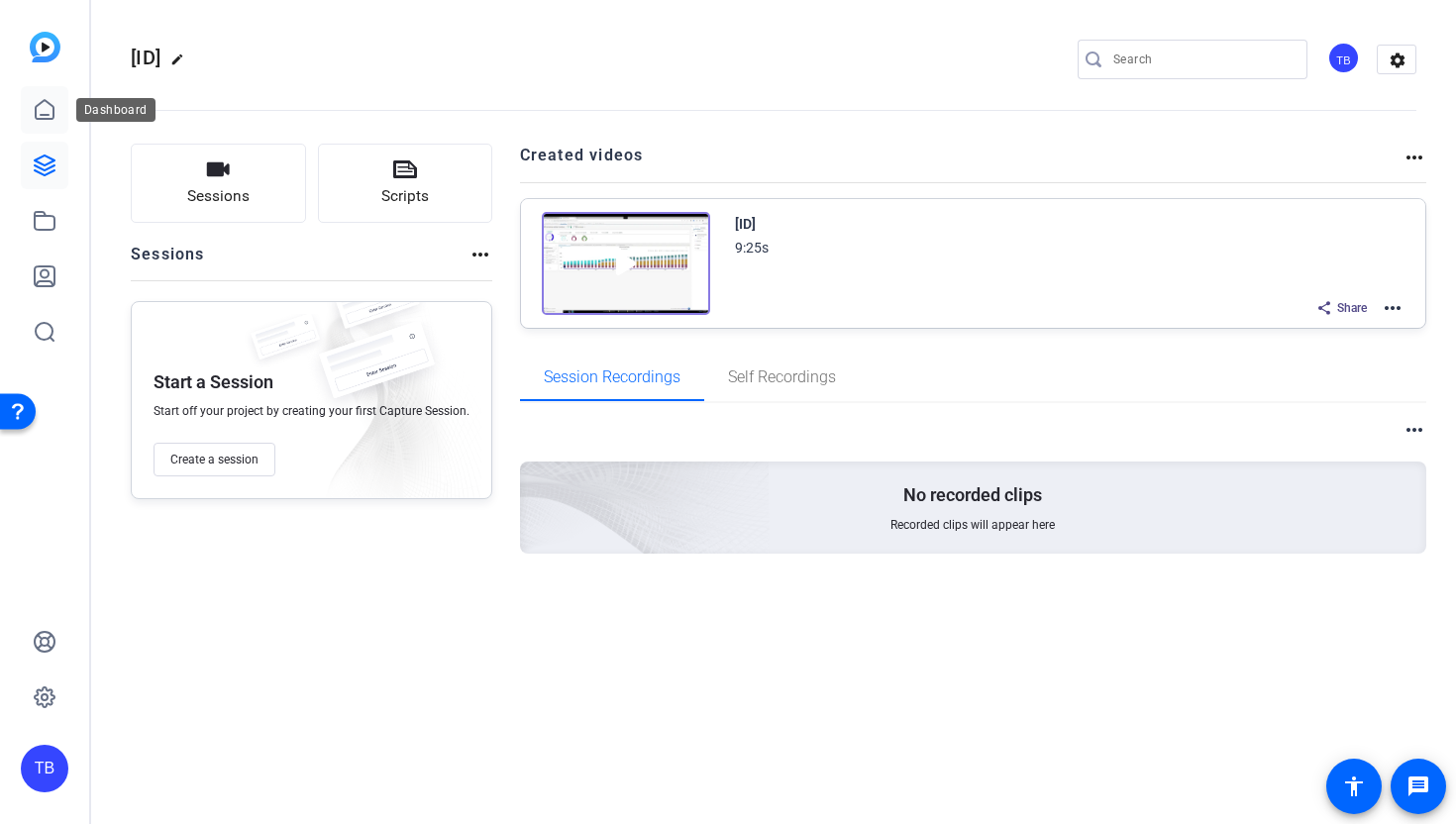 click 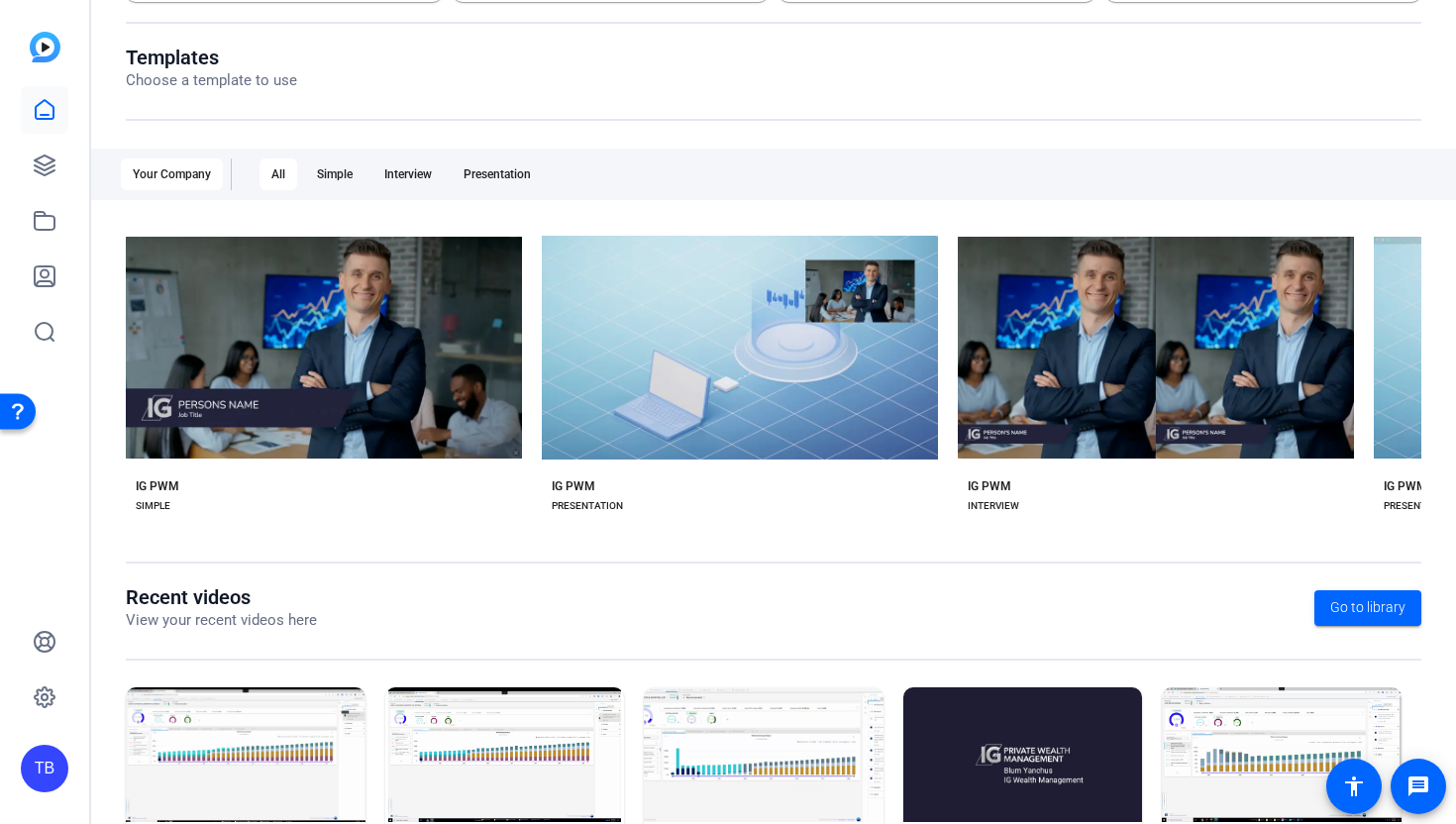 scroll, scrollTop: 296, scrollLeft: 0, axis: vertical 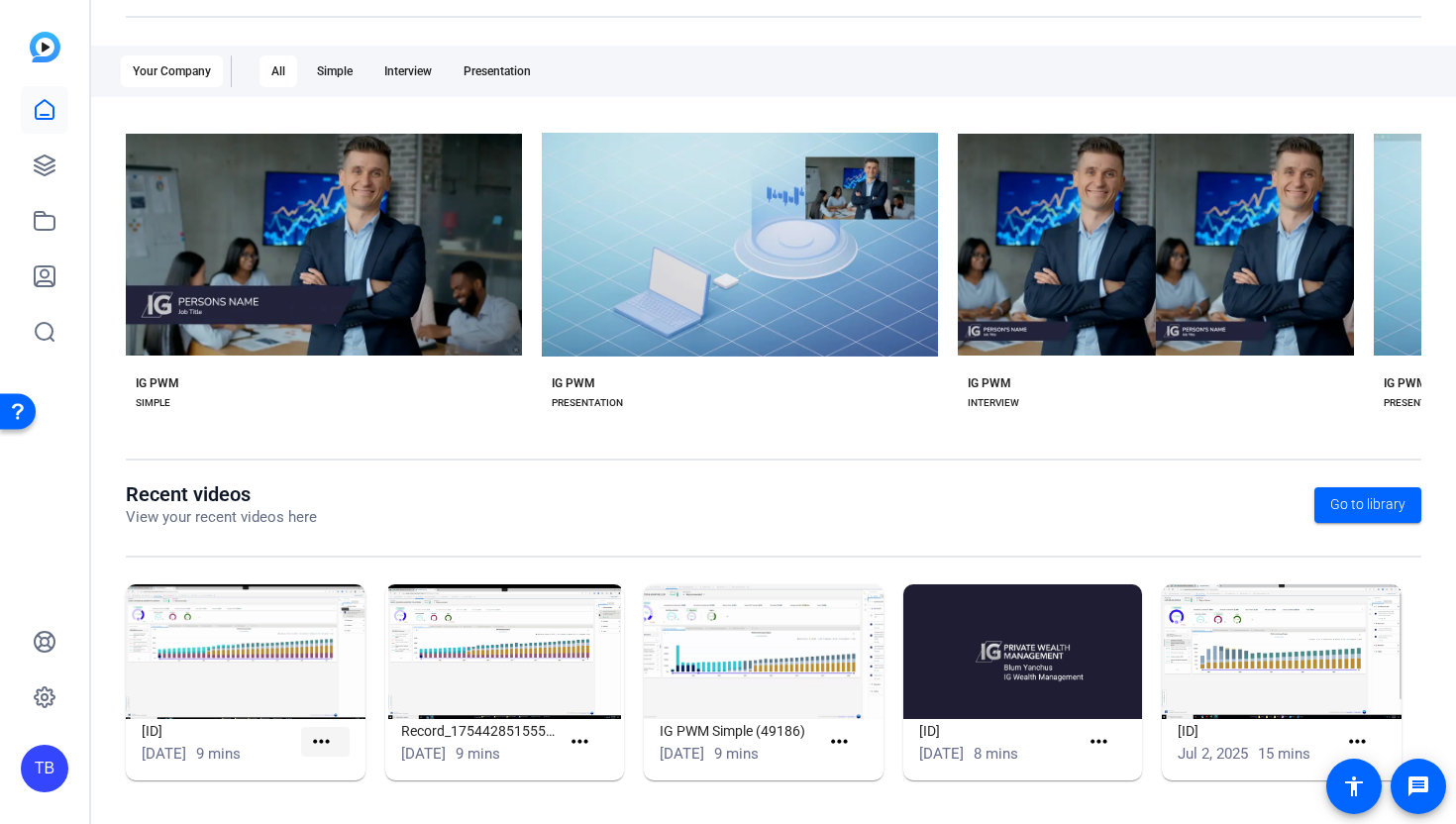 click on "more_horiz" 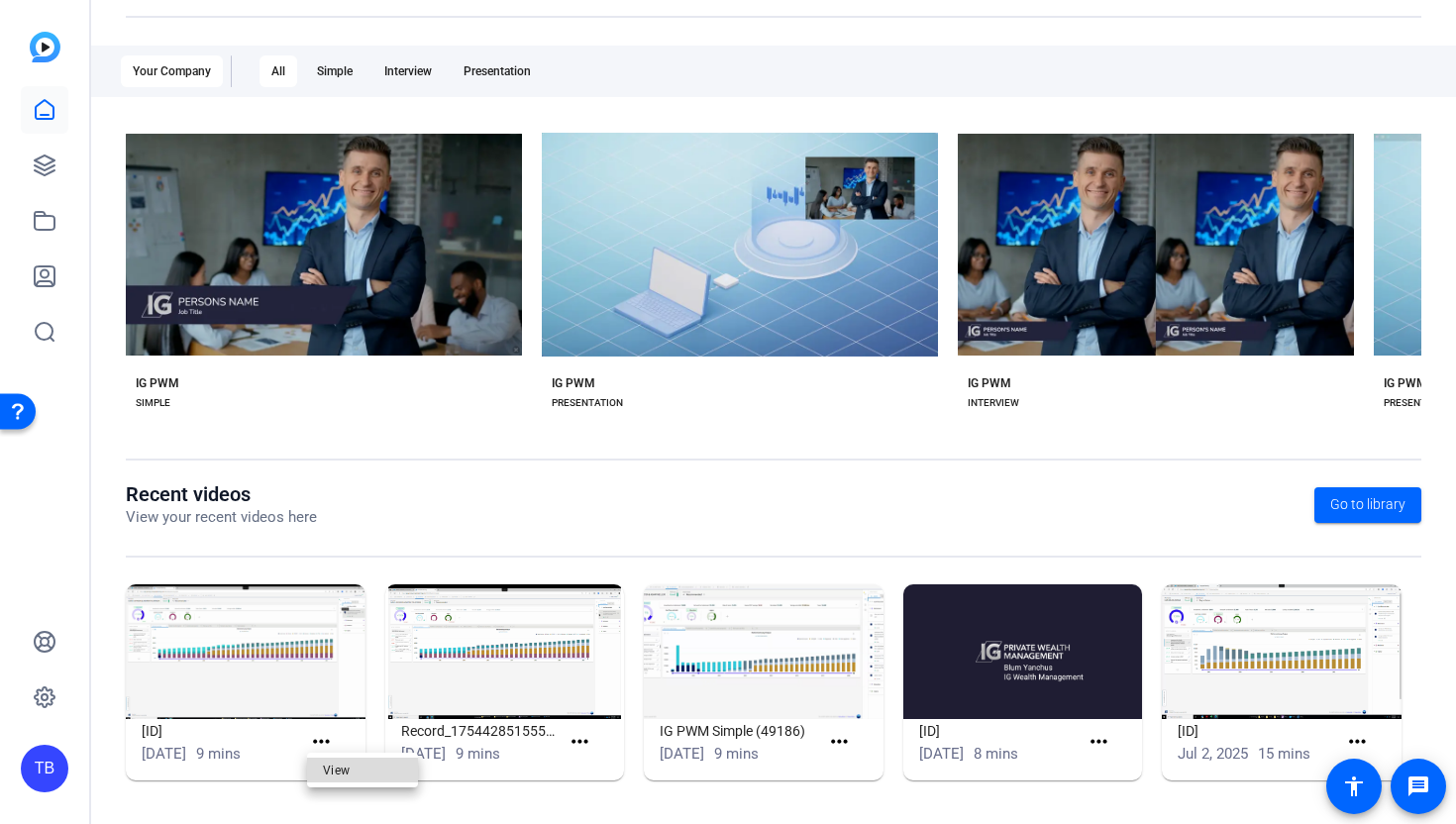 click on "View" at bounding box center (363, 771) 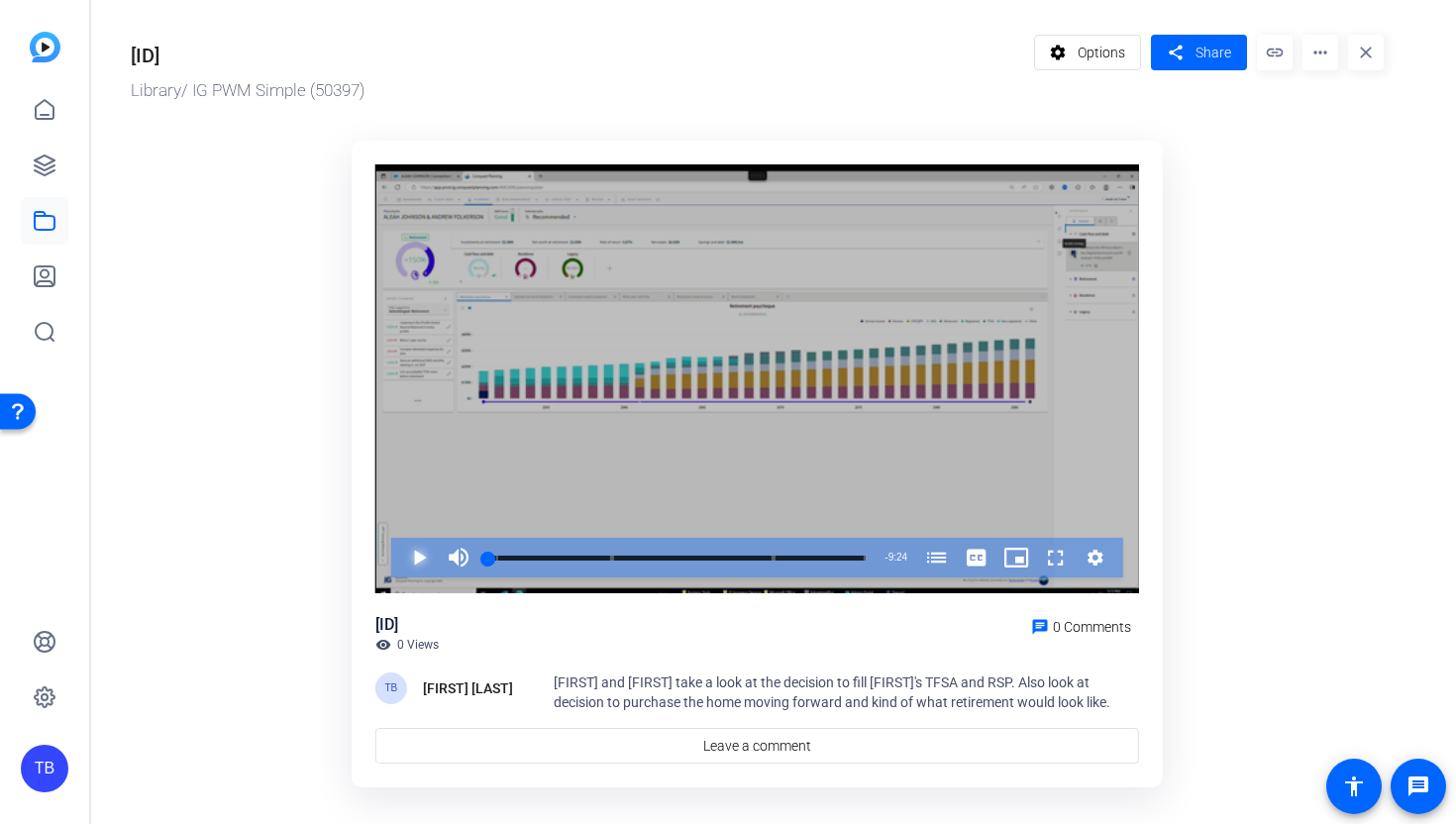 click at bounding box center (399, 558) 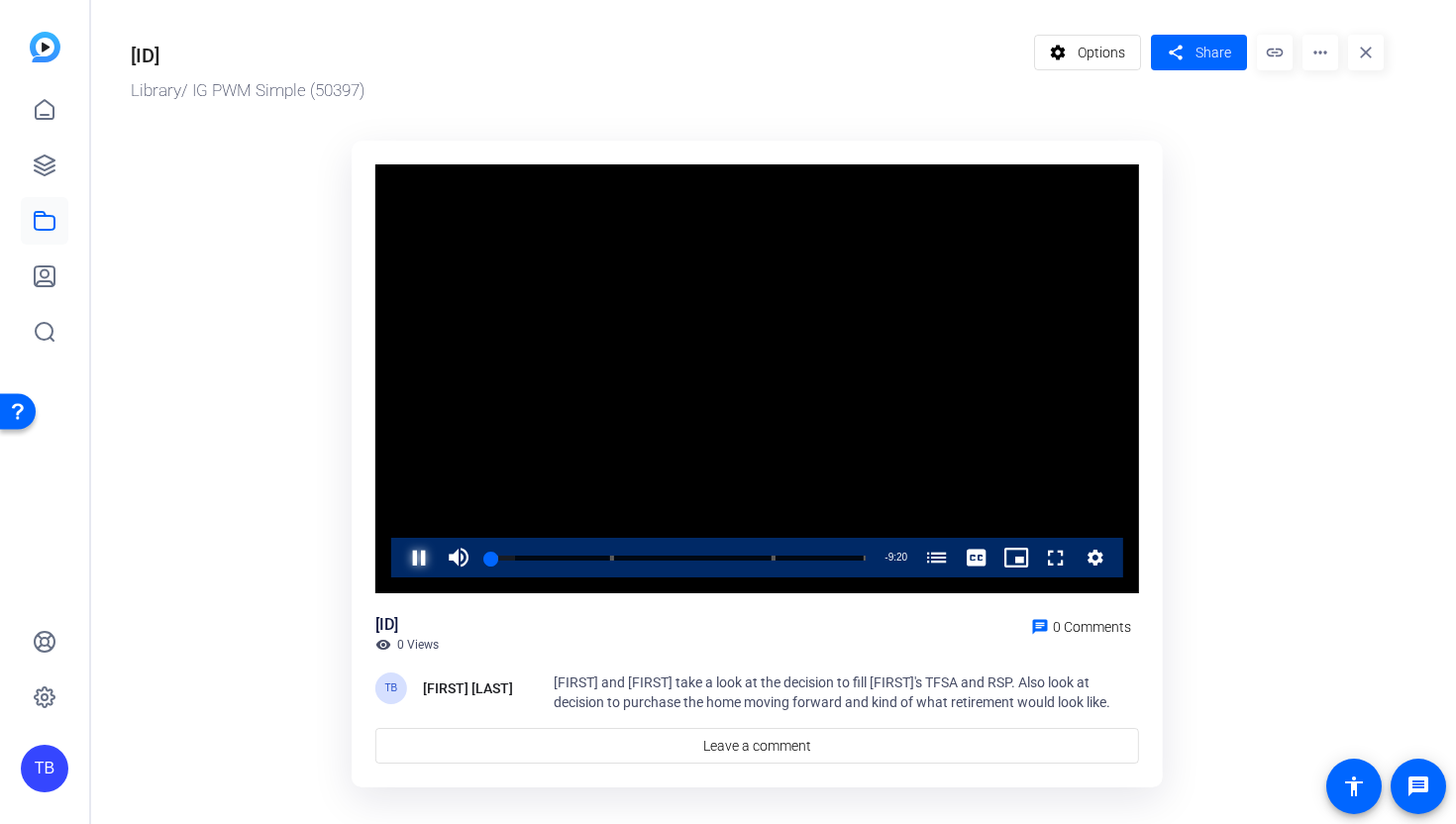 click at bounding box center (399, 558) 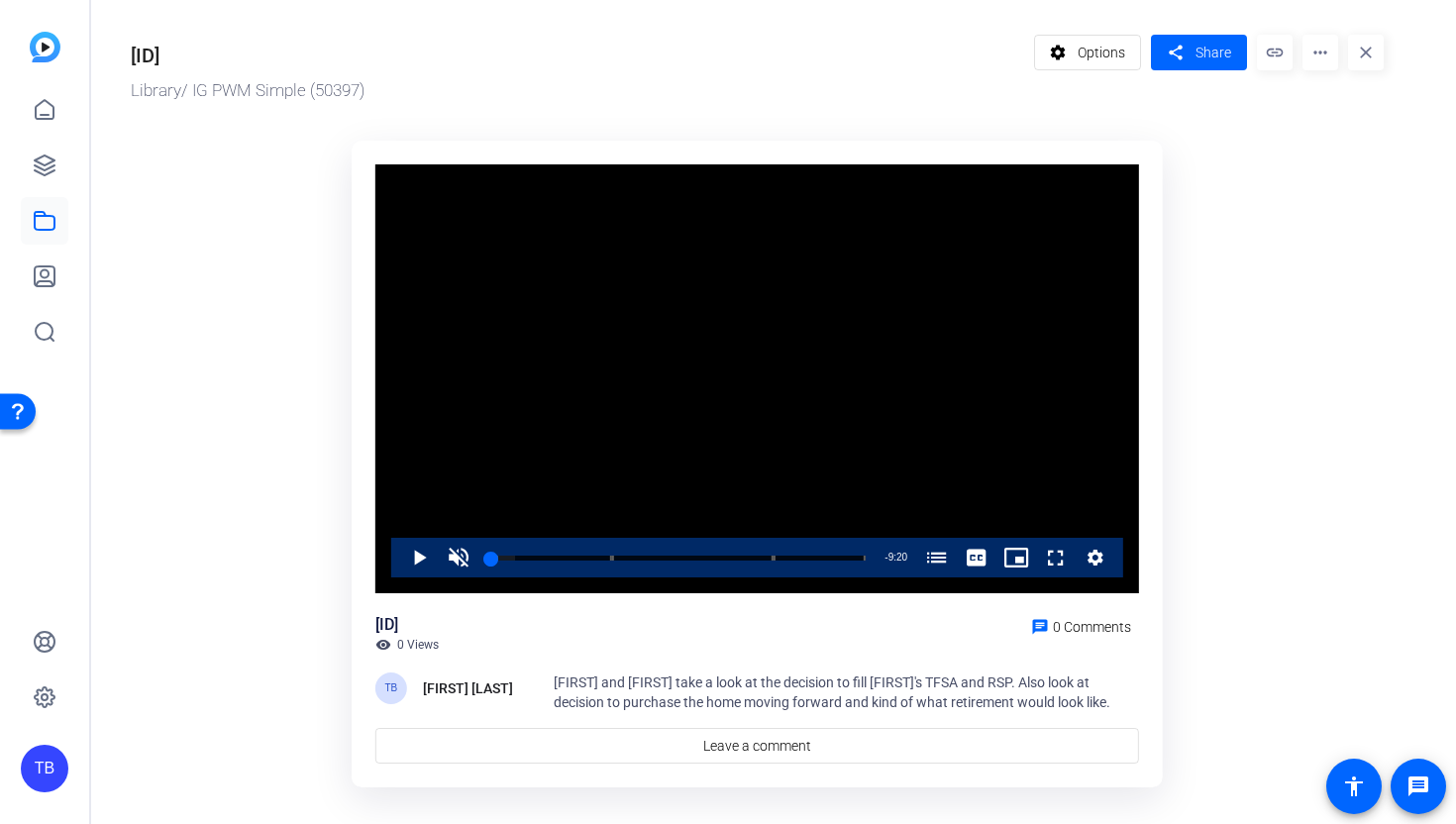 drag, startPoint x: 519, startPoint y: 561, endPoint x: 337, endPoint y: 563, distance: 182.01099 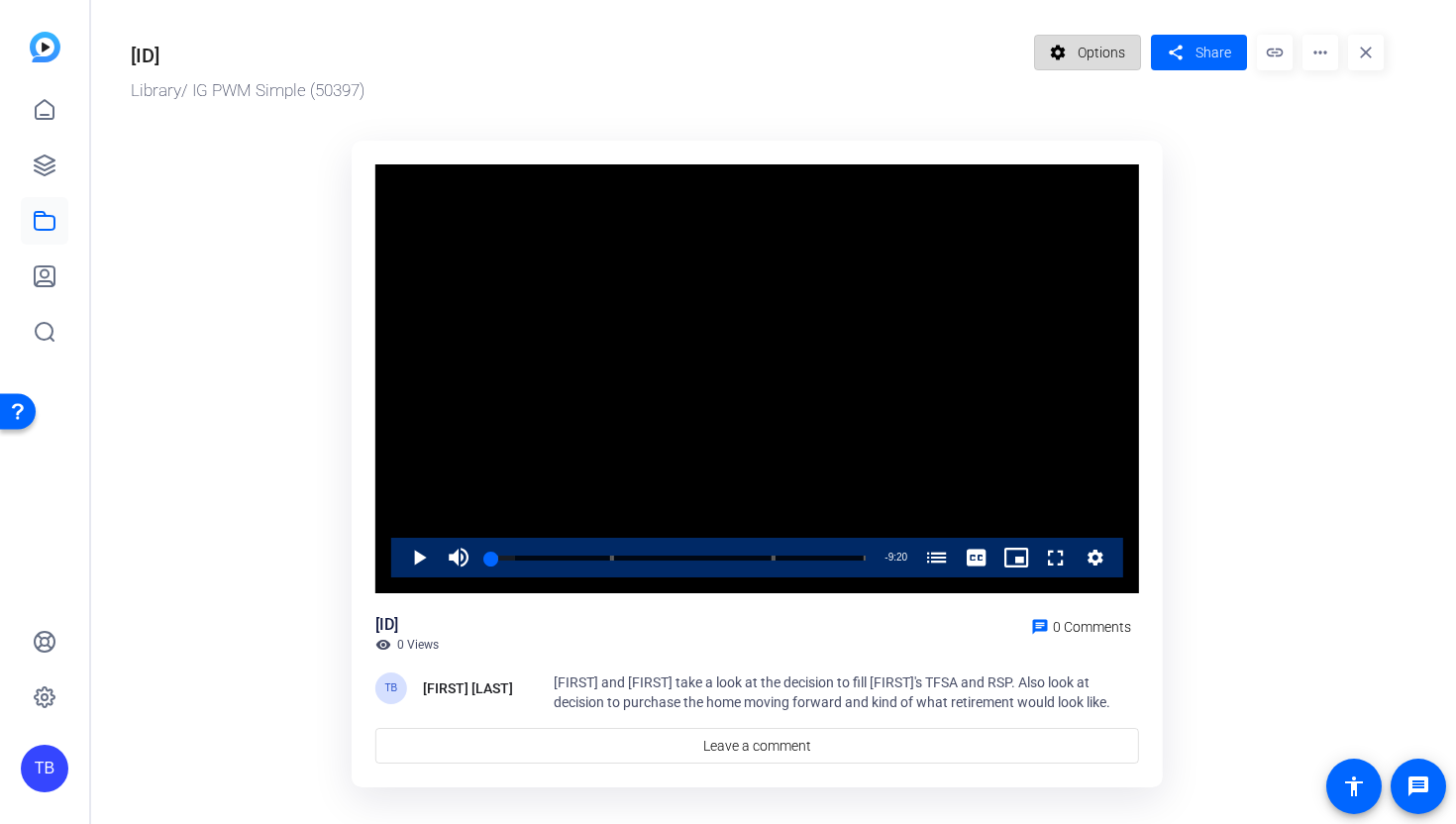 click on "Options" 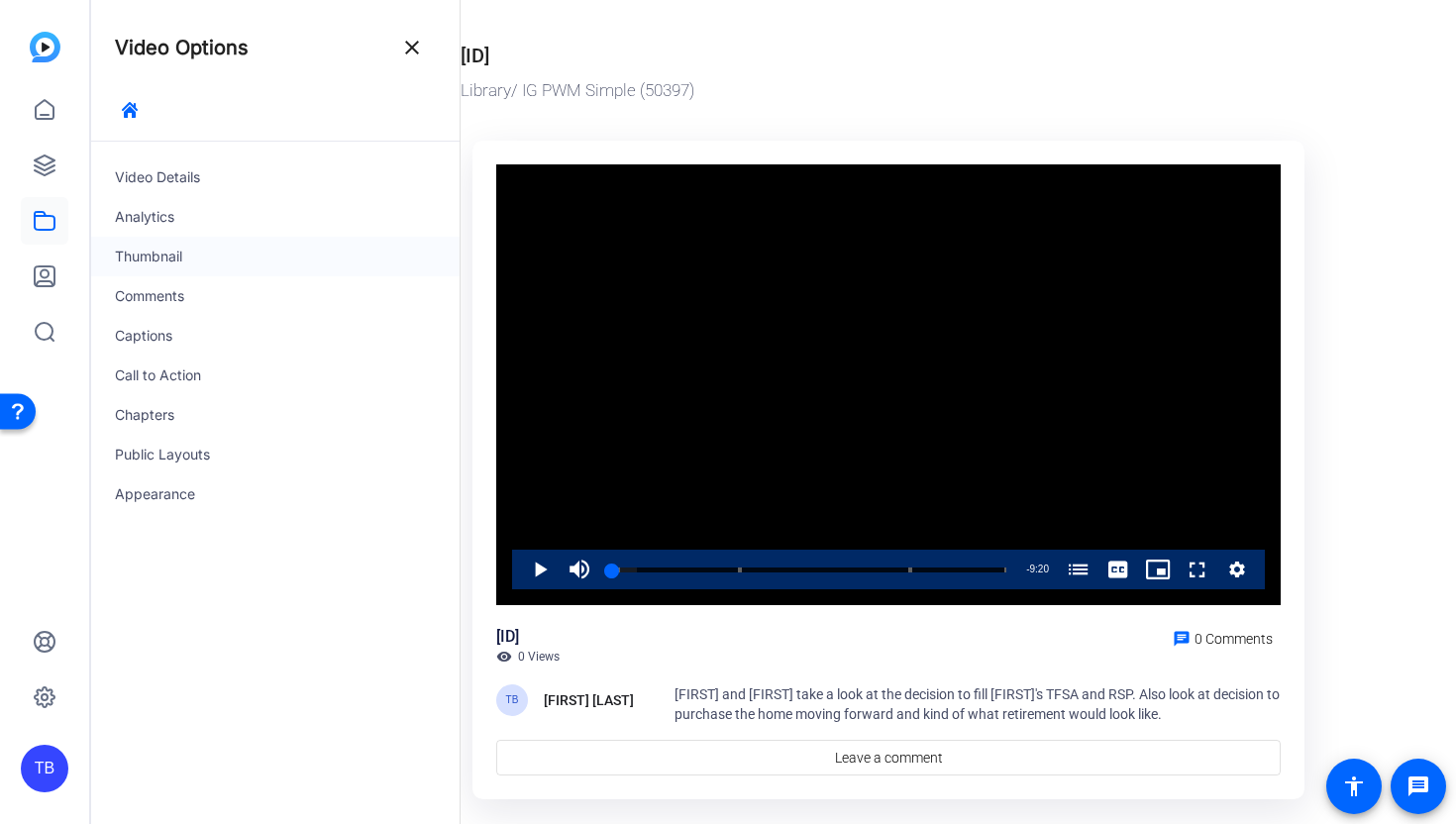 click on "Thumbnail" 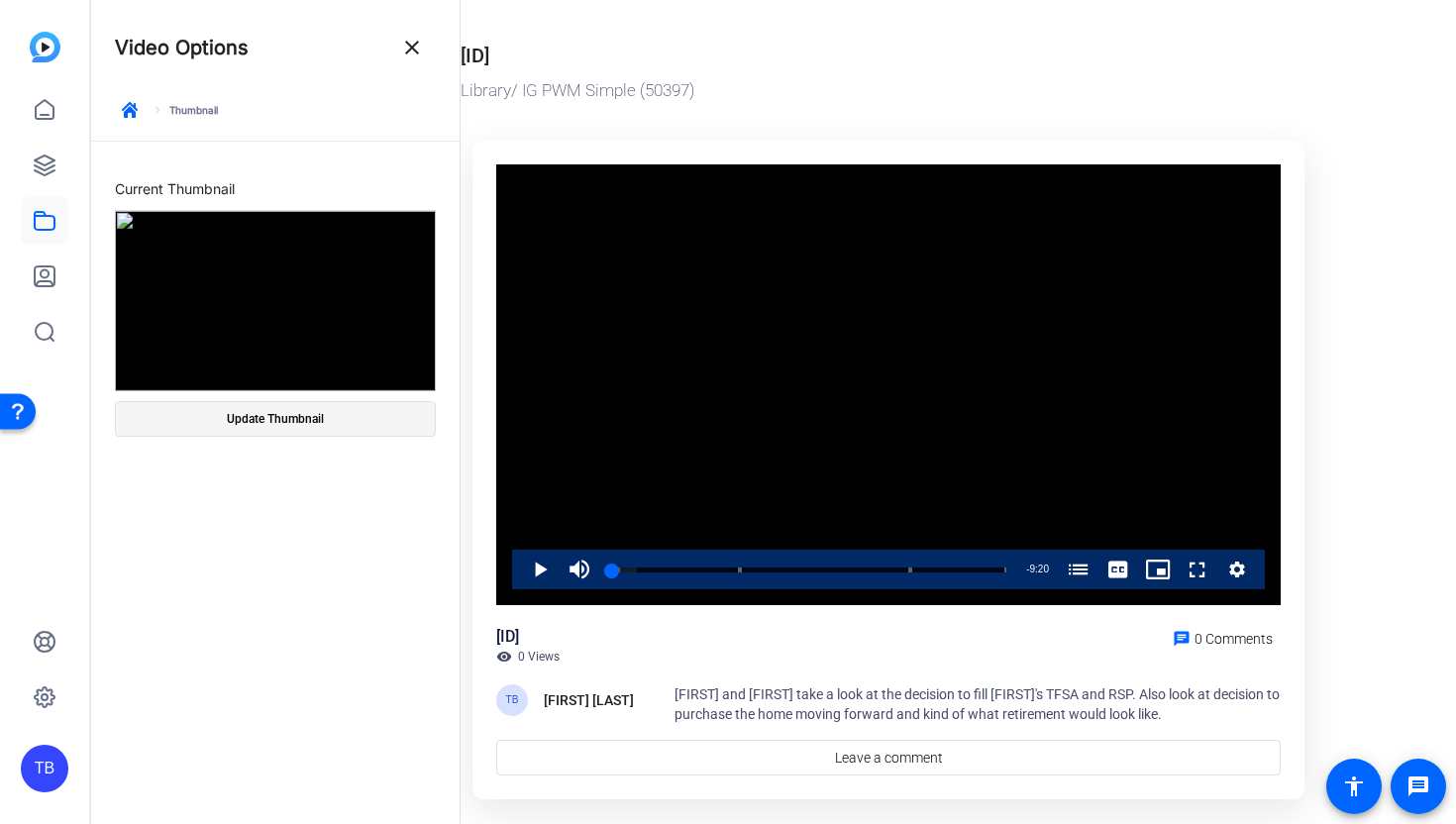 click on "Update Thumbnail" 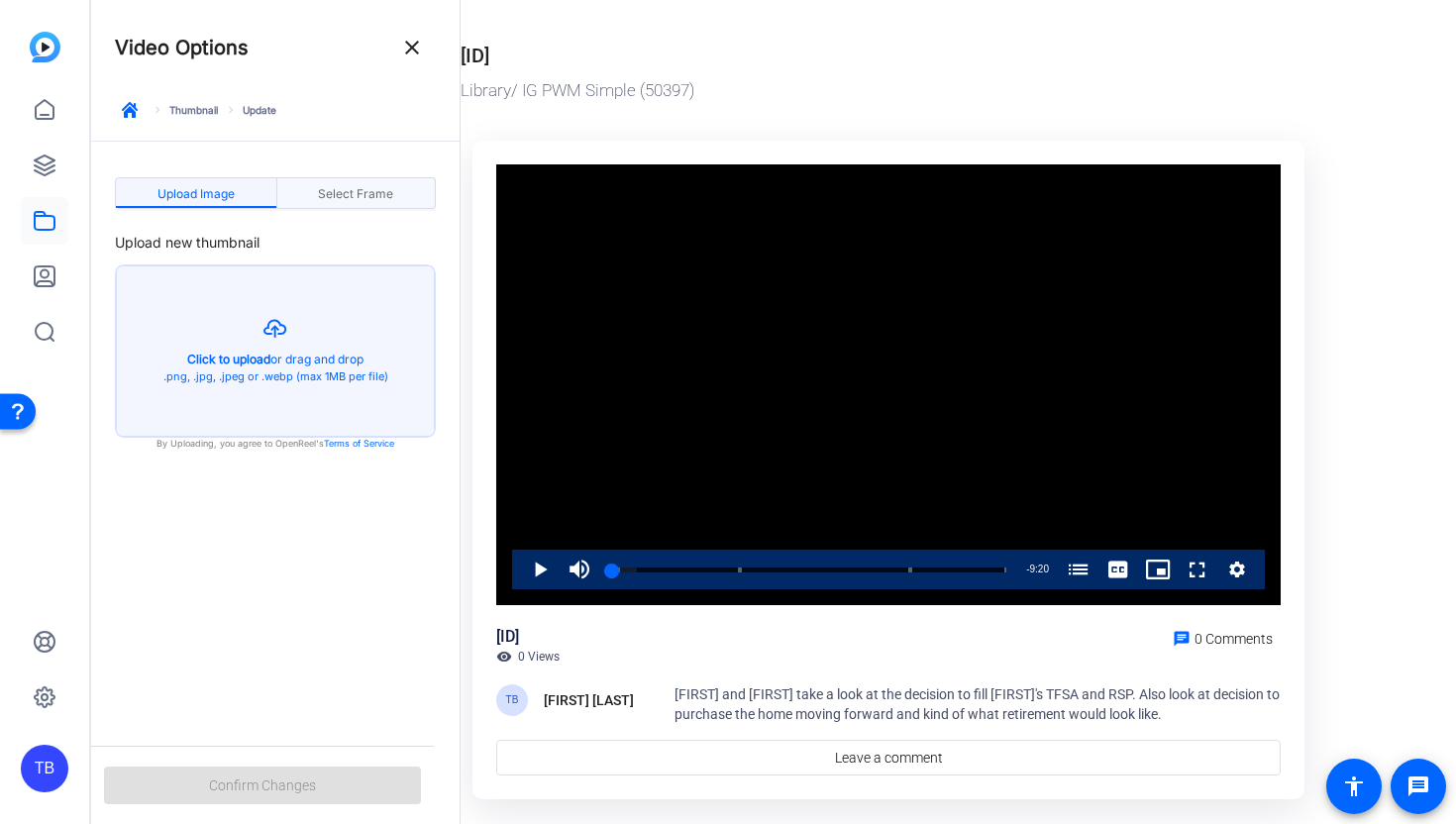 click on "Select Frame" at bounding box center [356, 194] 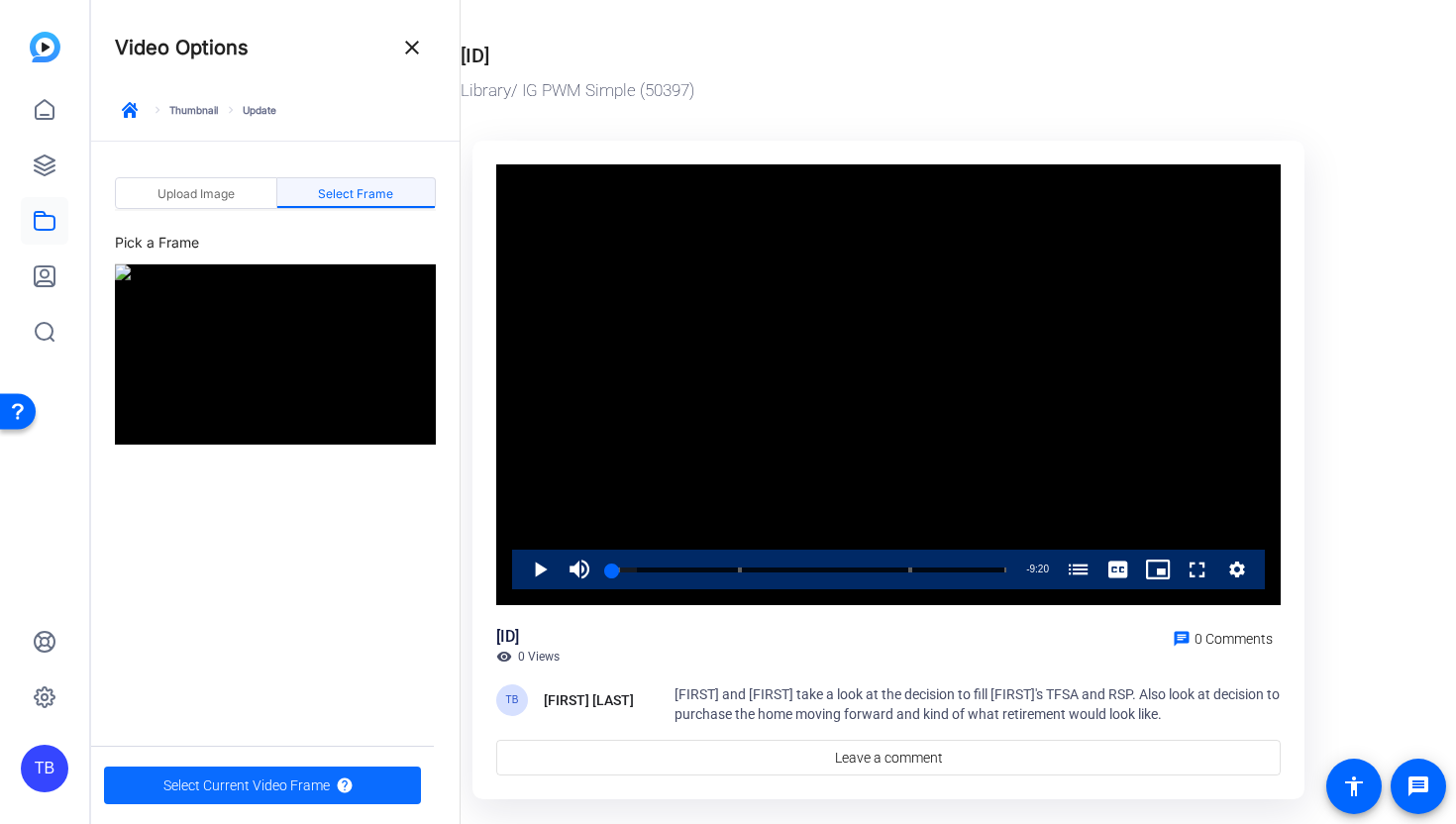 click on "Select Current Video Frame" 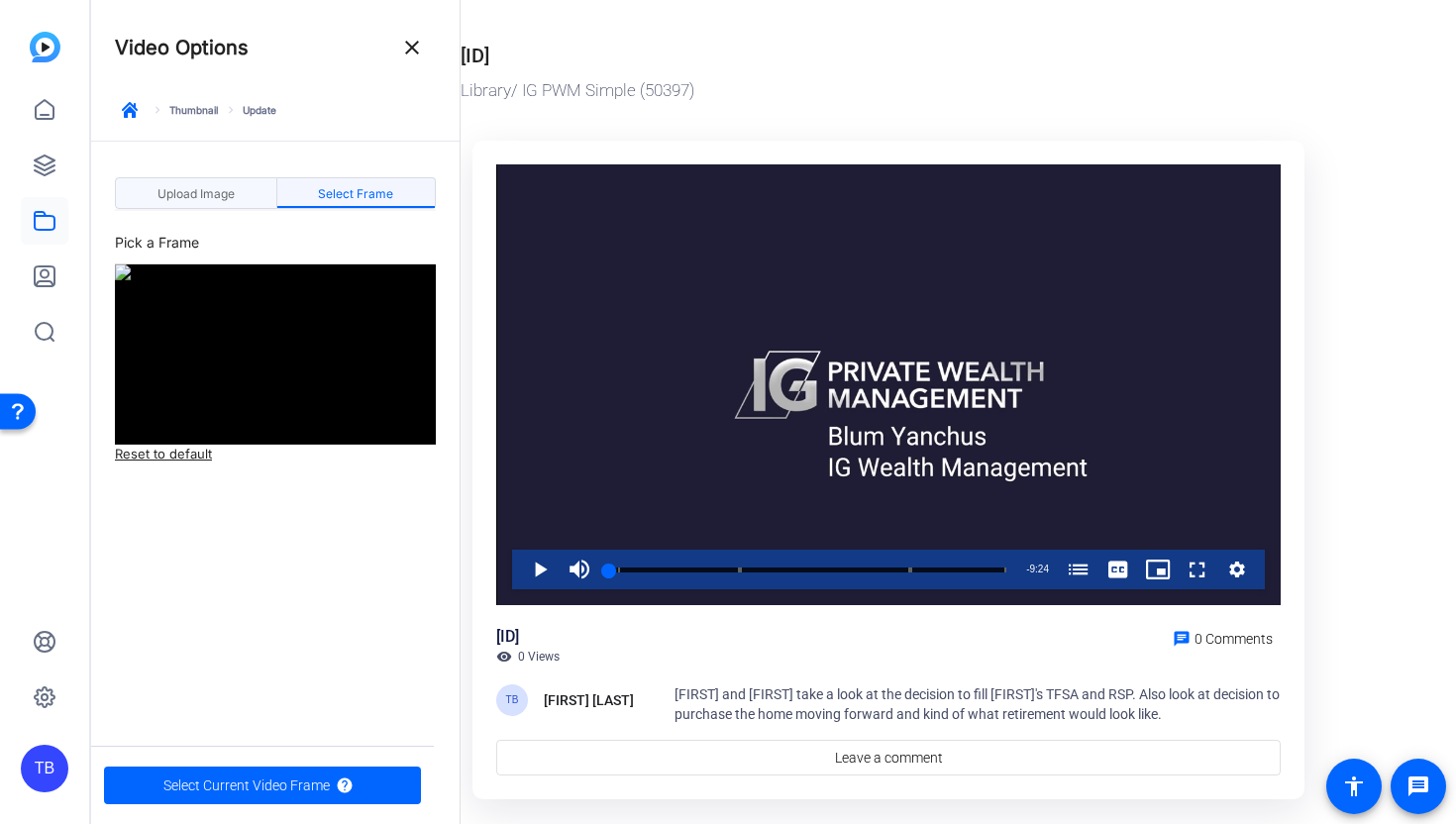 click on "Upload Image" at bounding box center (196, 194) 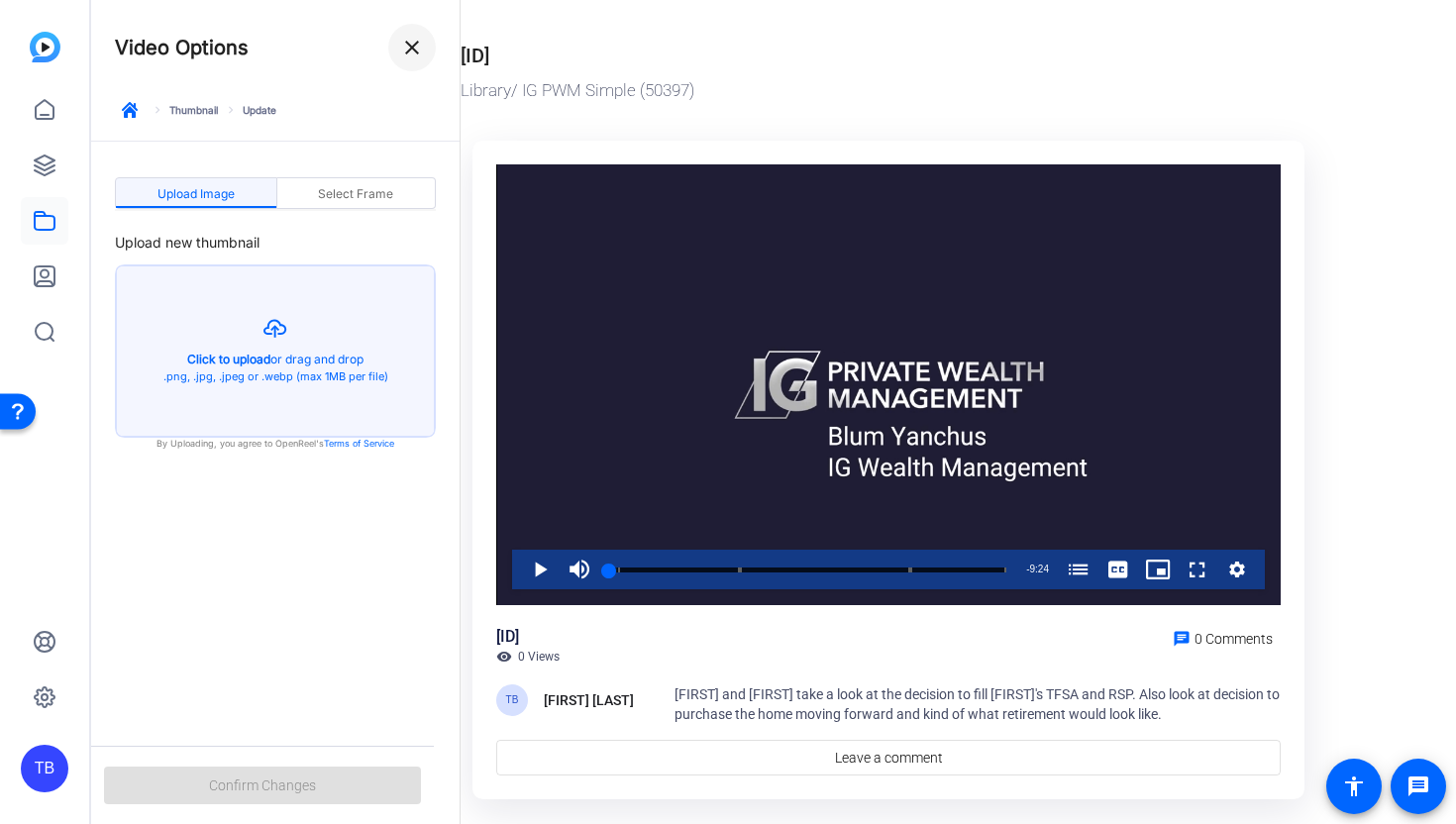 click 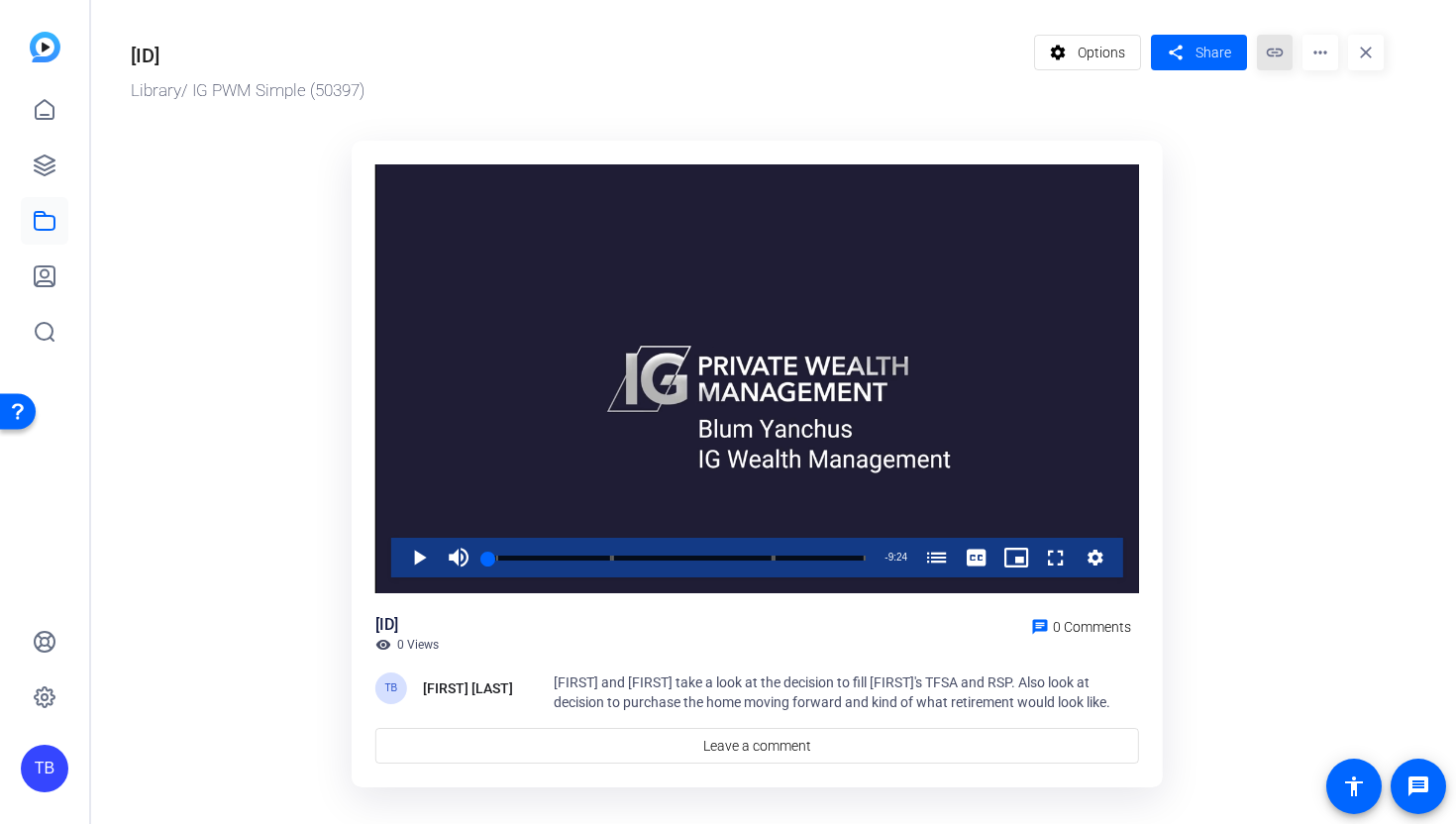 click on "link" 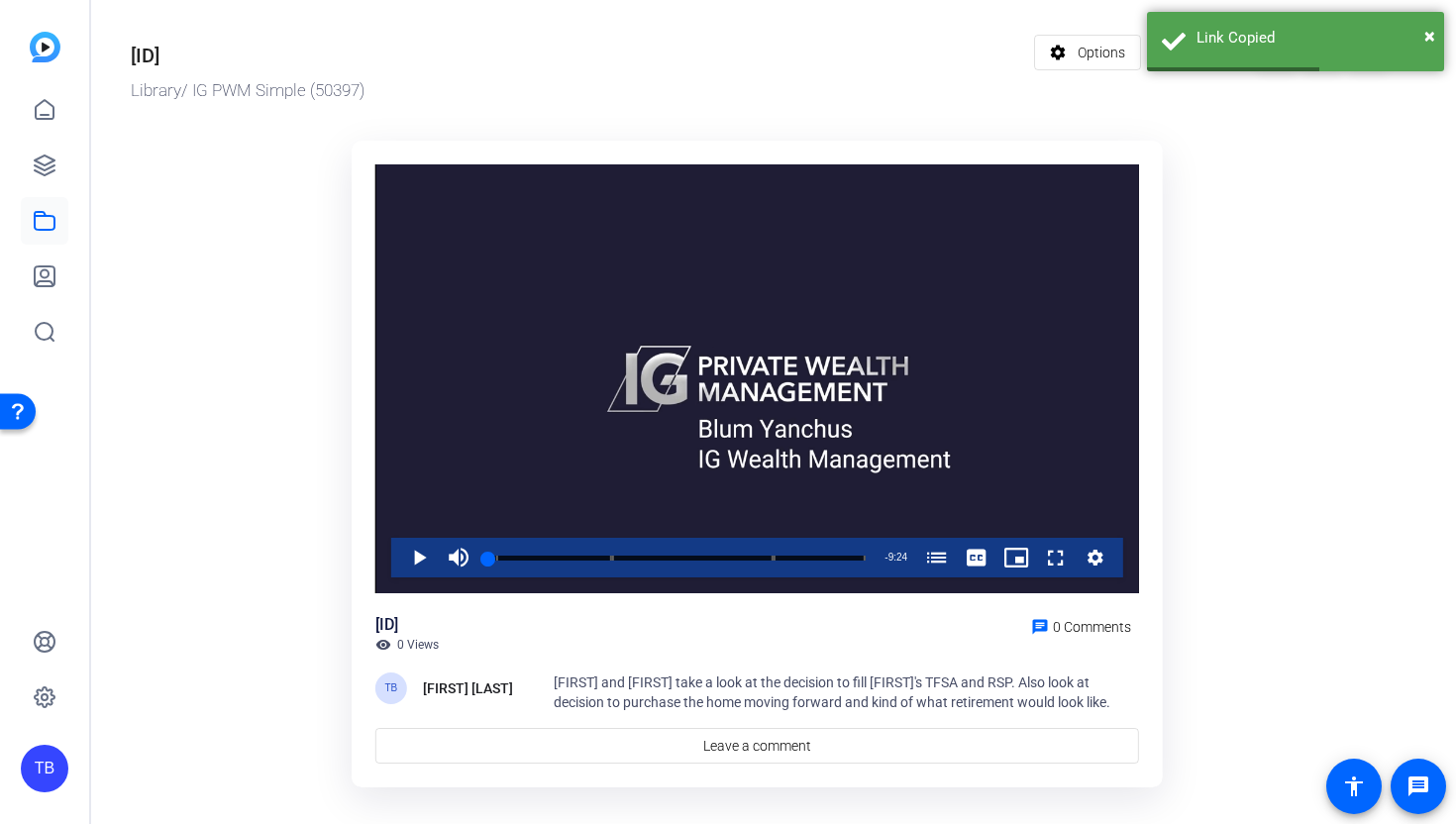 click on "Video Player is loading. Play Video Play Mute 86% Current Time  0:00 / Duration  9:24 Loaded :  1.97% 8:42 0:00 Deciding Between Filling [FIRST]'s TFSA and RSP vs (00:12) Homeownership and Retirement: The Cost and Impact (03:06) Filling of [FIRST]'s TFSA and RRSP vs. Buying (07:08) Stream Type  LIVE Seek to live, currently behind live LIVE Remaining Time  - 9:24   1x Playback Rate Chapters Chapters Deciding Between Filling [FIRST]'s TFSA and RSP vs (00:12) Homeownership and Retirement: The Cost and Impact (03:06) Filling of [FIRST]'s TFSA and RRSP vs. Buying (07:08) Descriptions descriptions off , selected Captions captions settings , opens captions settings dialog captions off , selected English  Captions Audio Track default , selected Picture-in-Picture Fullscreen This is a modal window. Beginning of dialog window. Escape will cancel and close the window. Text Color White Black Red Green Blue Yellow Magenta Cyan Transparency Opaque Semi-Transparent Background Color Black White Red Green Blue Yellow Magenta" 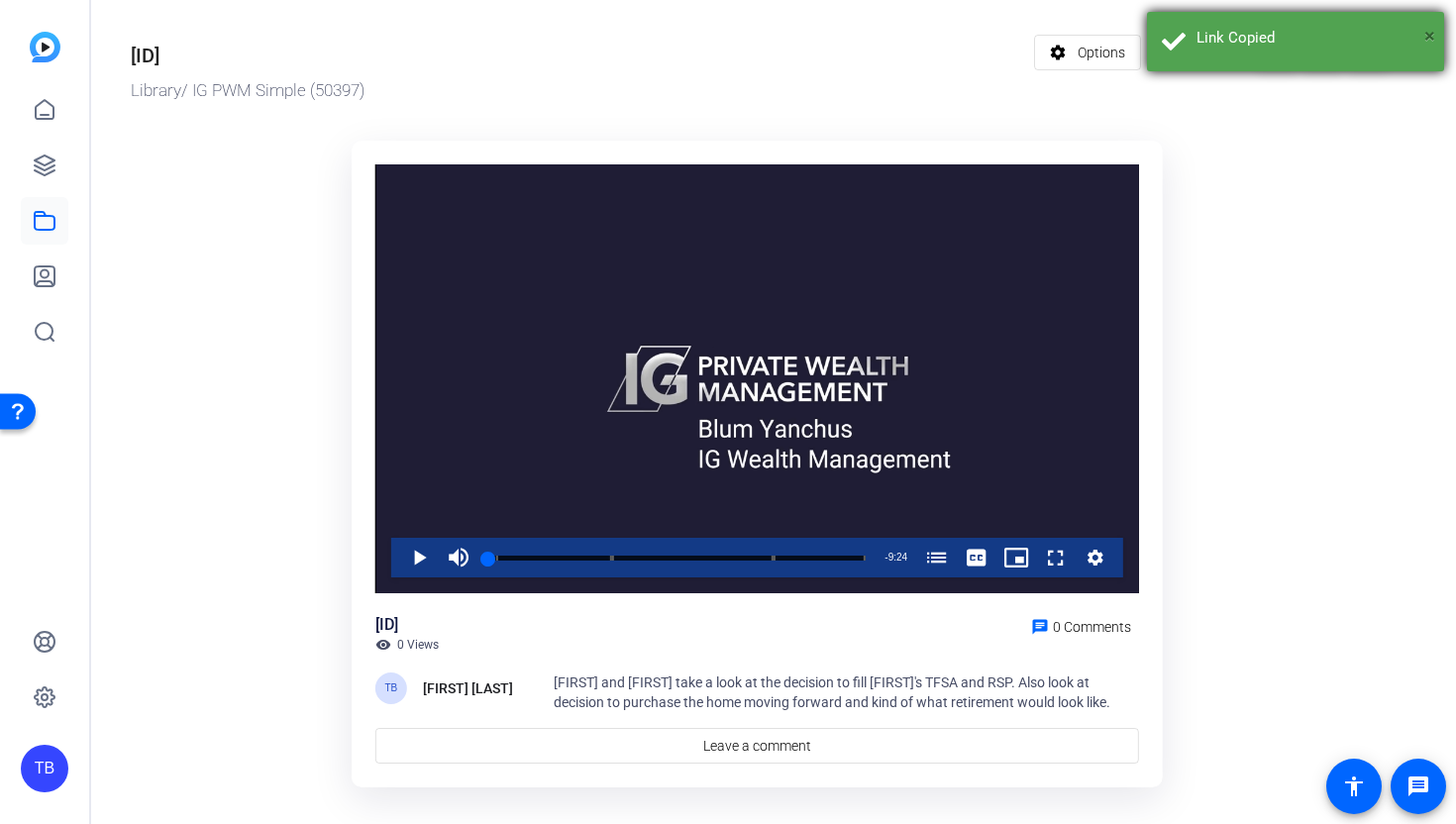 click on "×" at bounding box center (1429, 36) 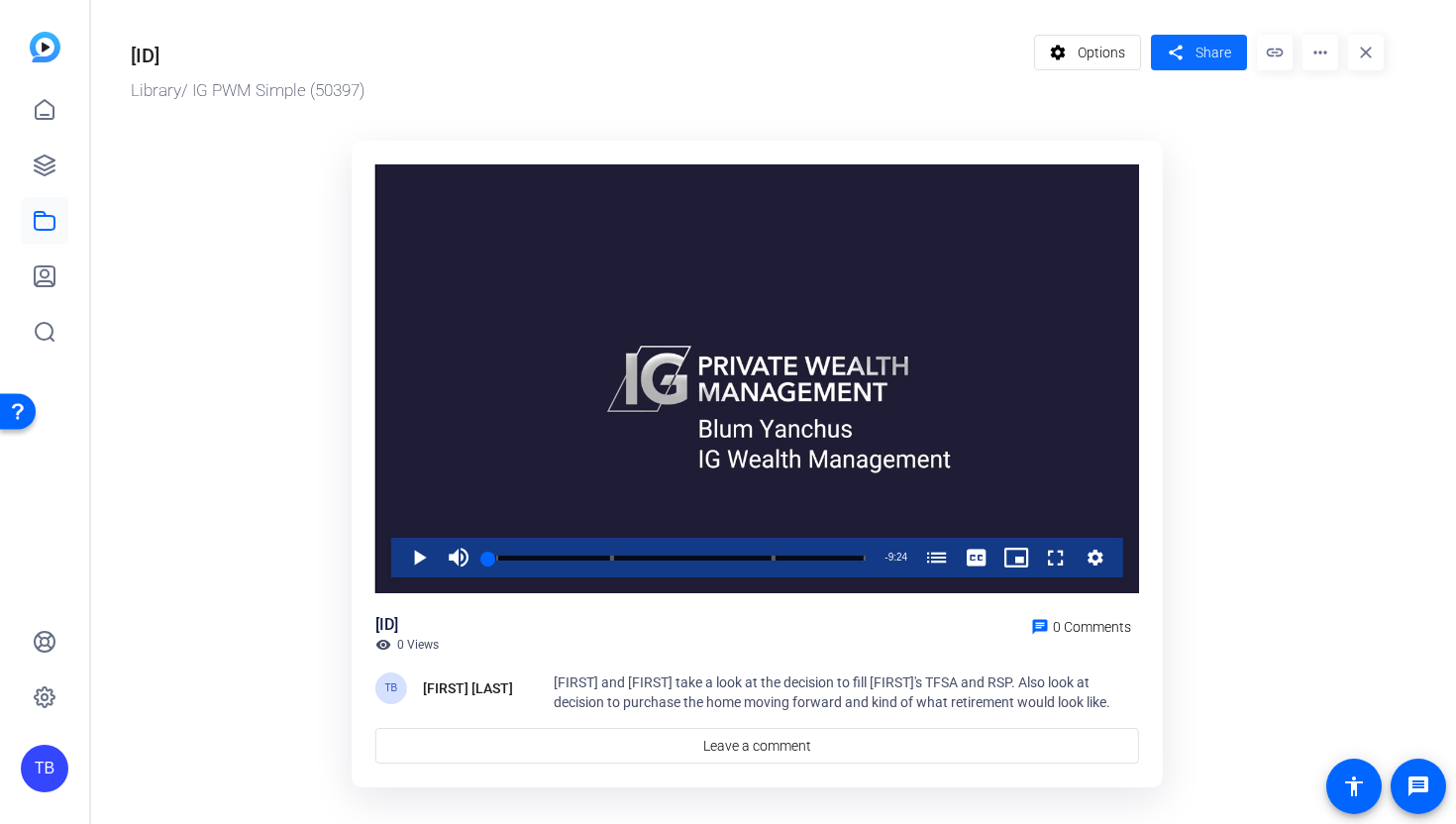 click on "share" 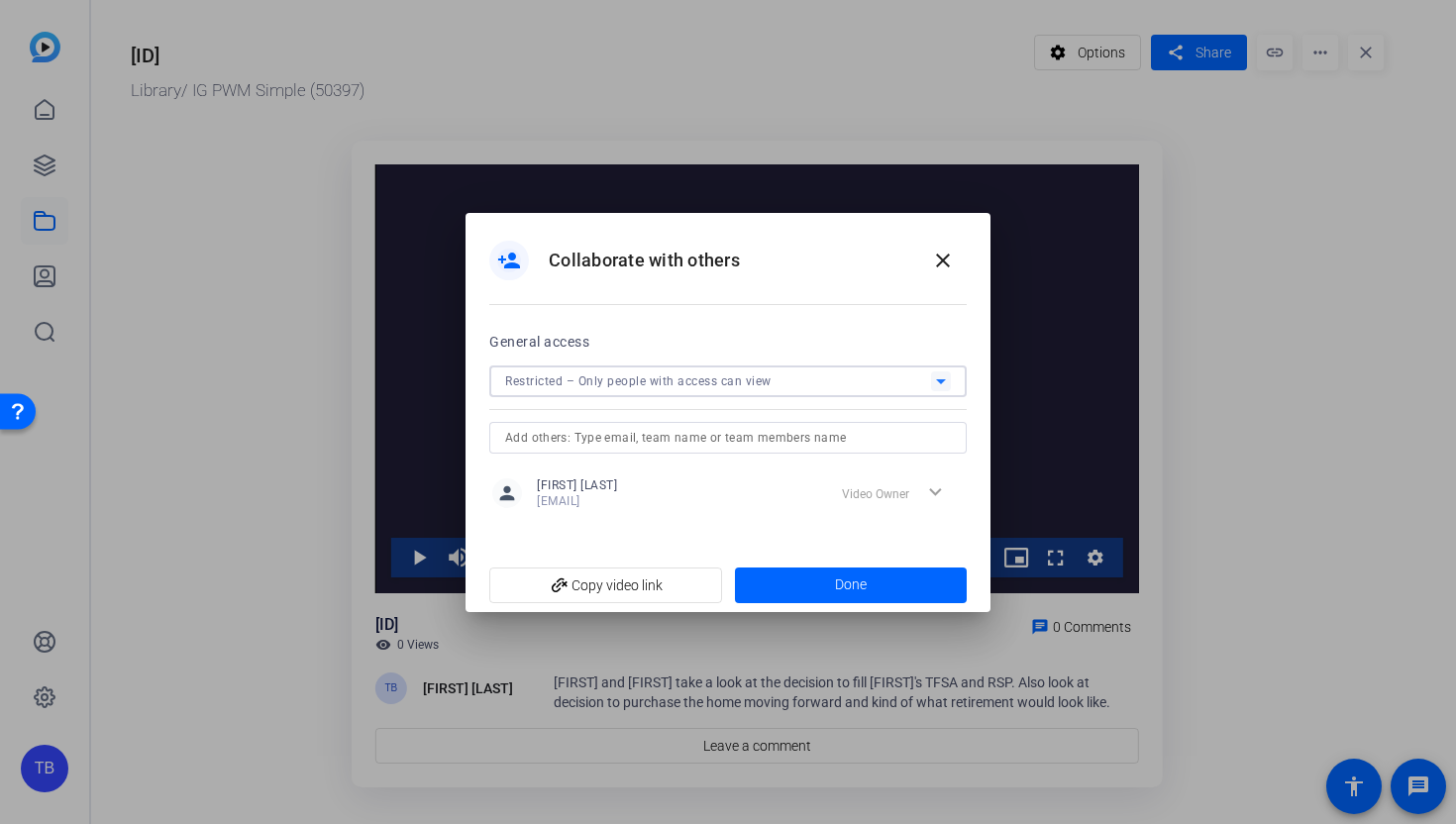 click on "Restricted – Only people with access can view" at bounding box center (718, 380) 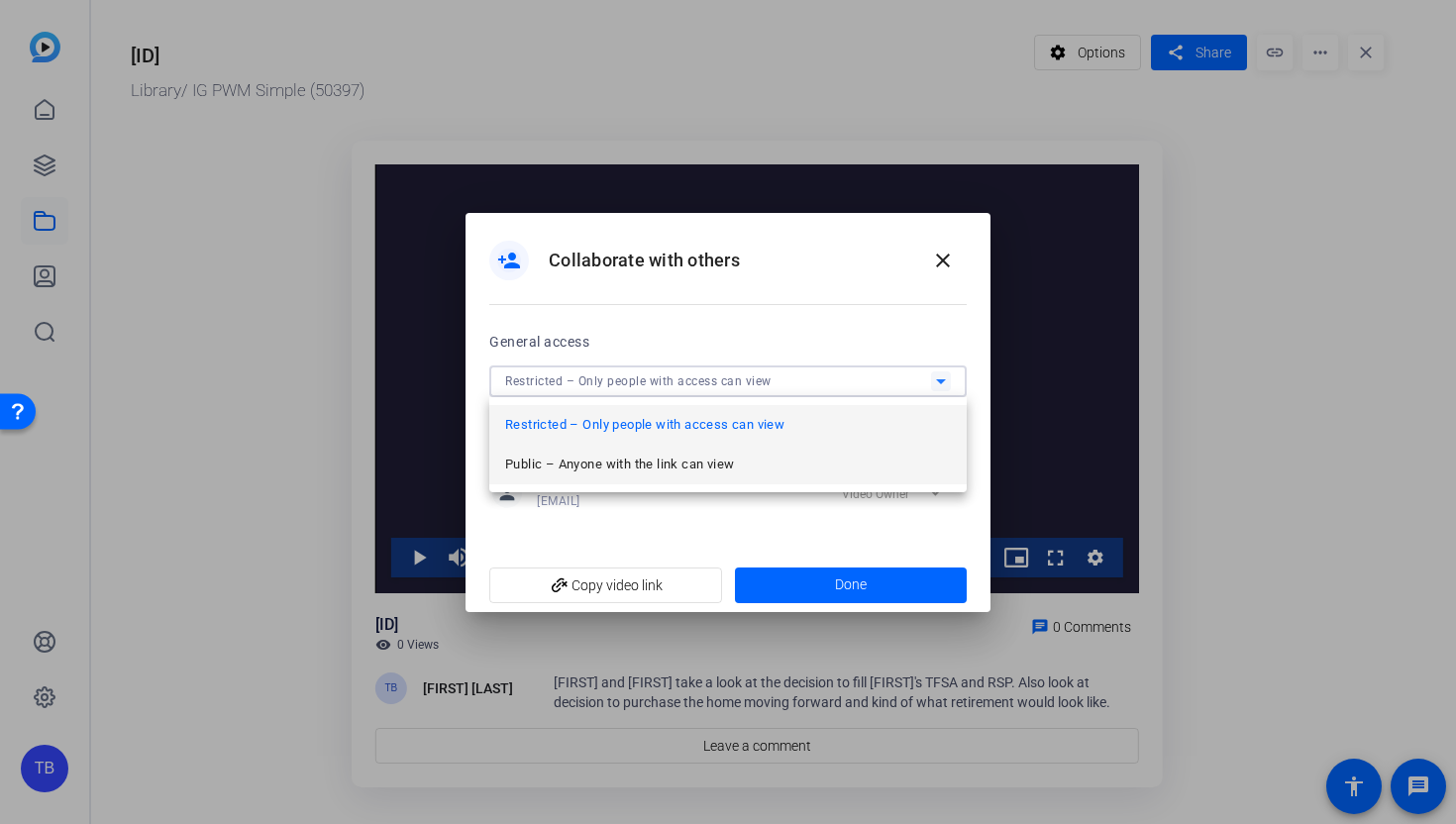 click on "Public – Anyone with the link can view" at bounding box center (619, 464) 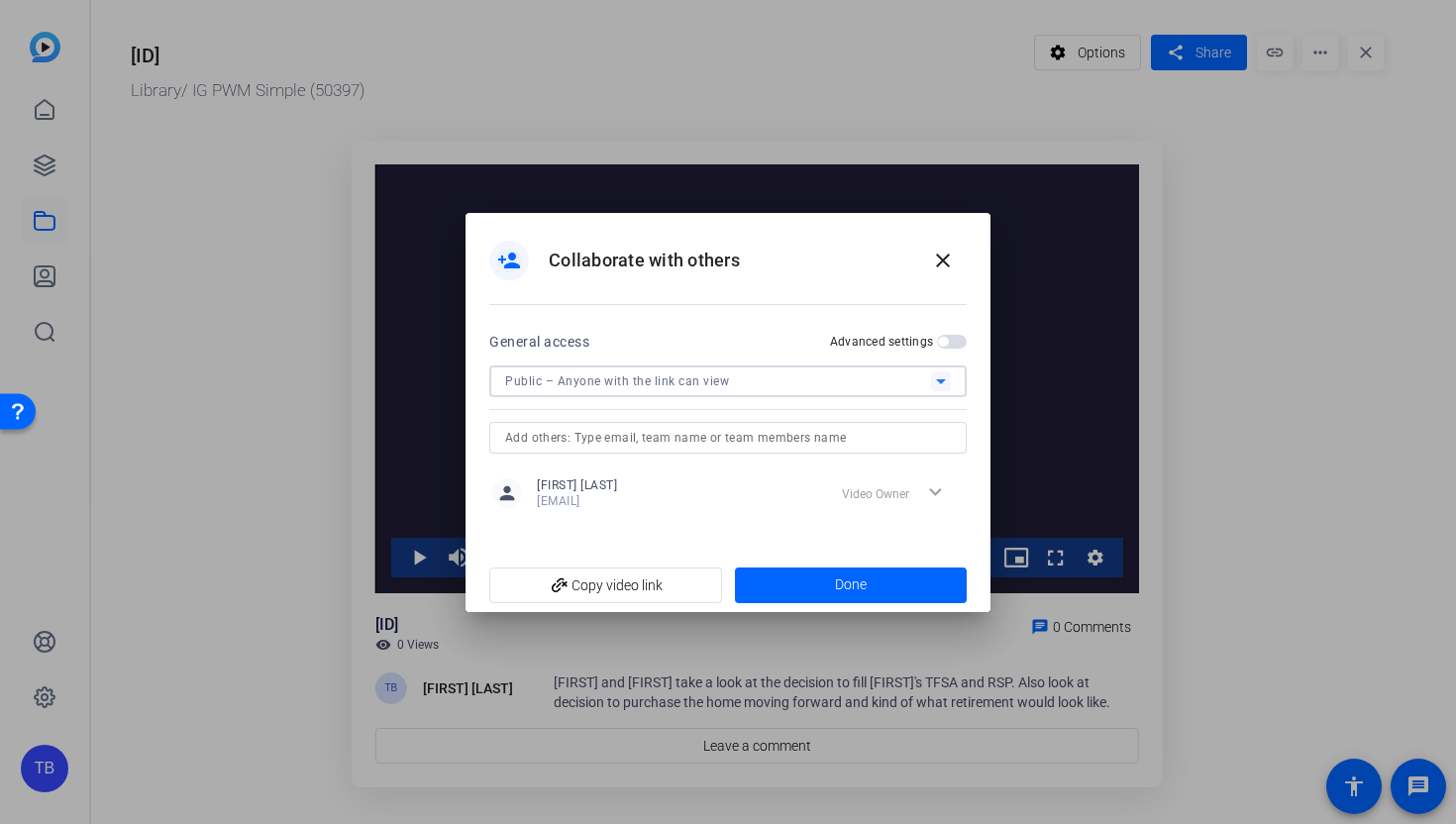 click at bounding box center (728, 438) 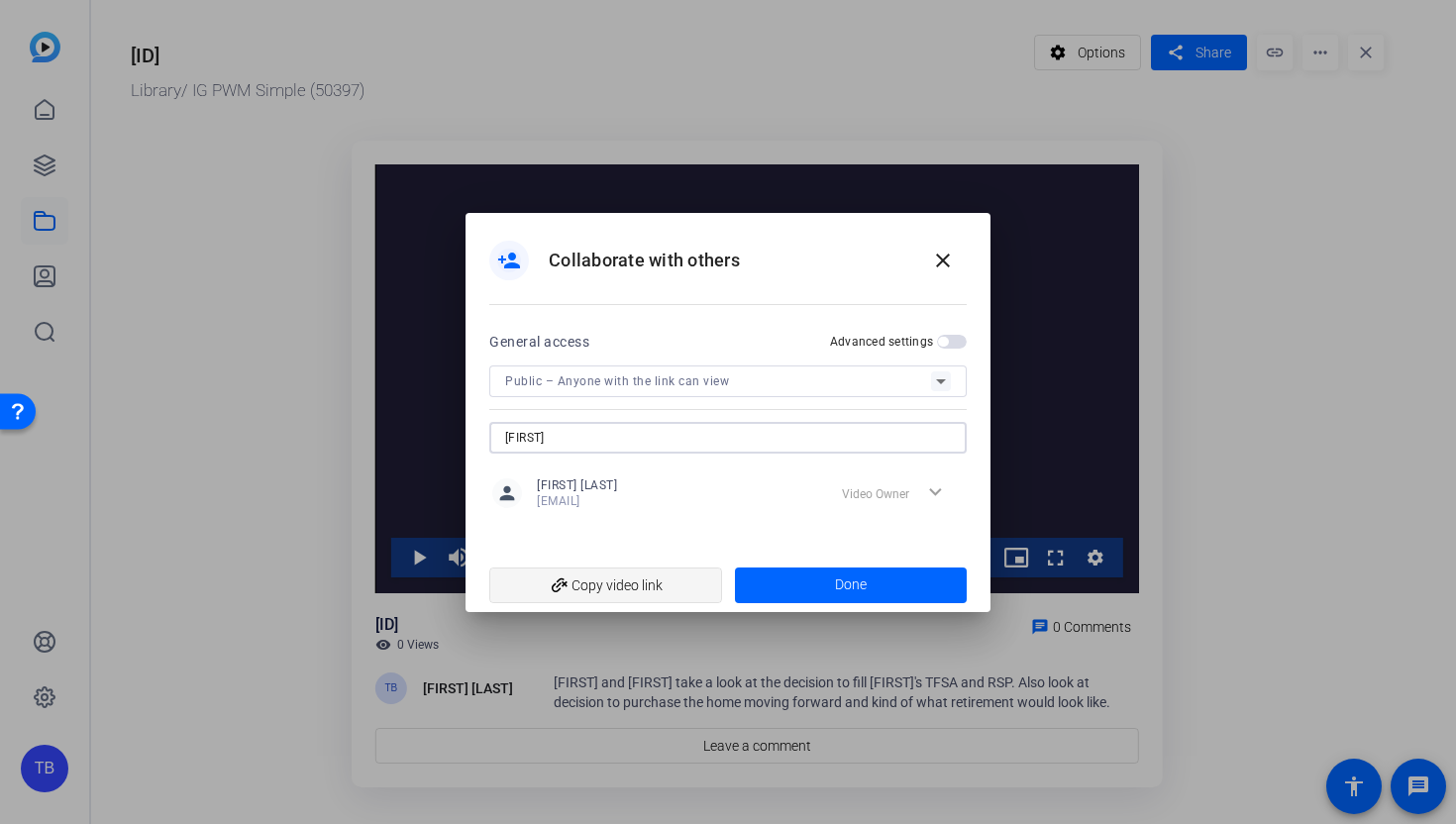 type on "[FIRST]" 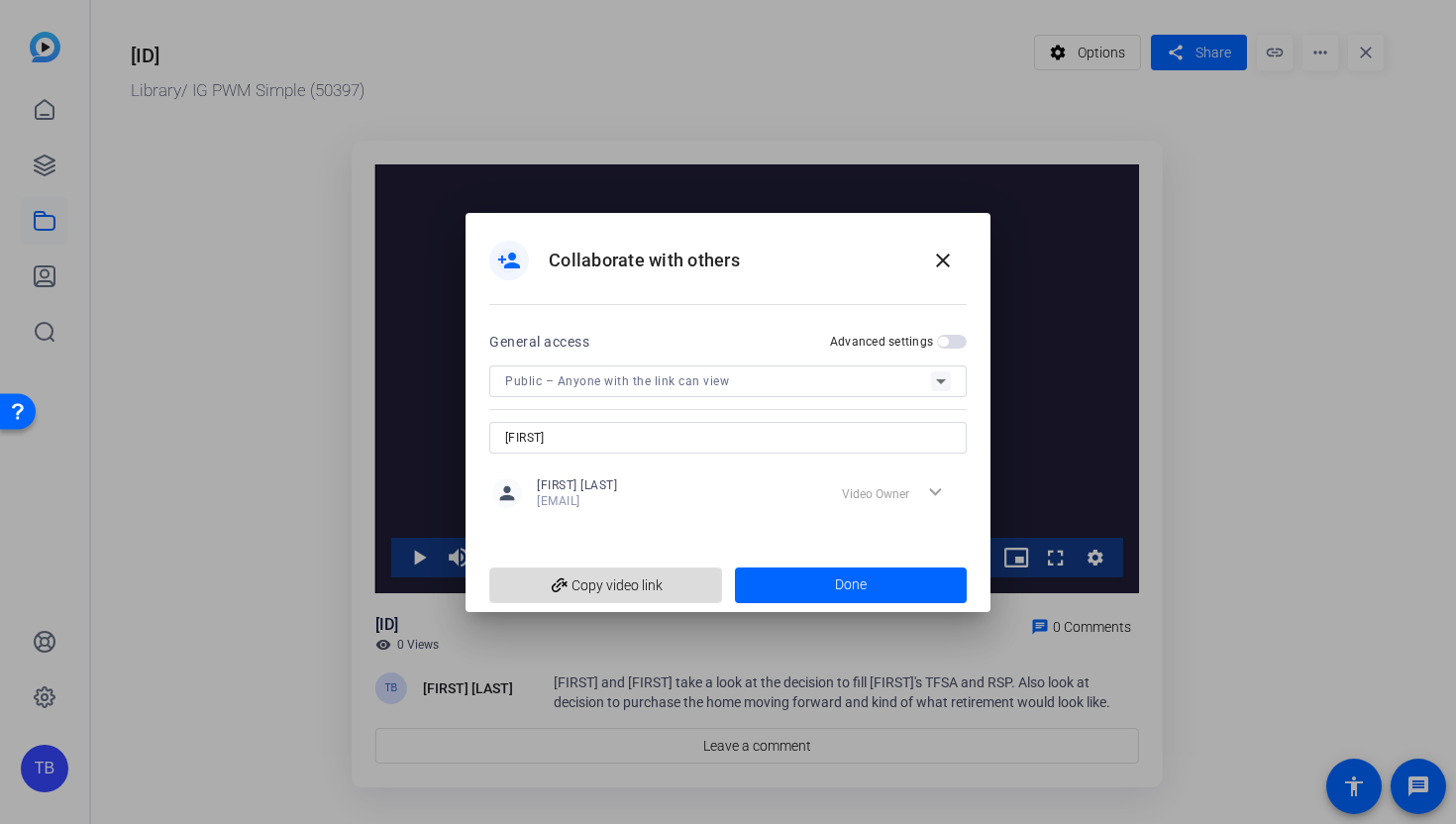 click on "add_link  Copy video link" 